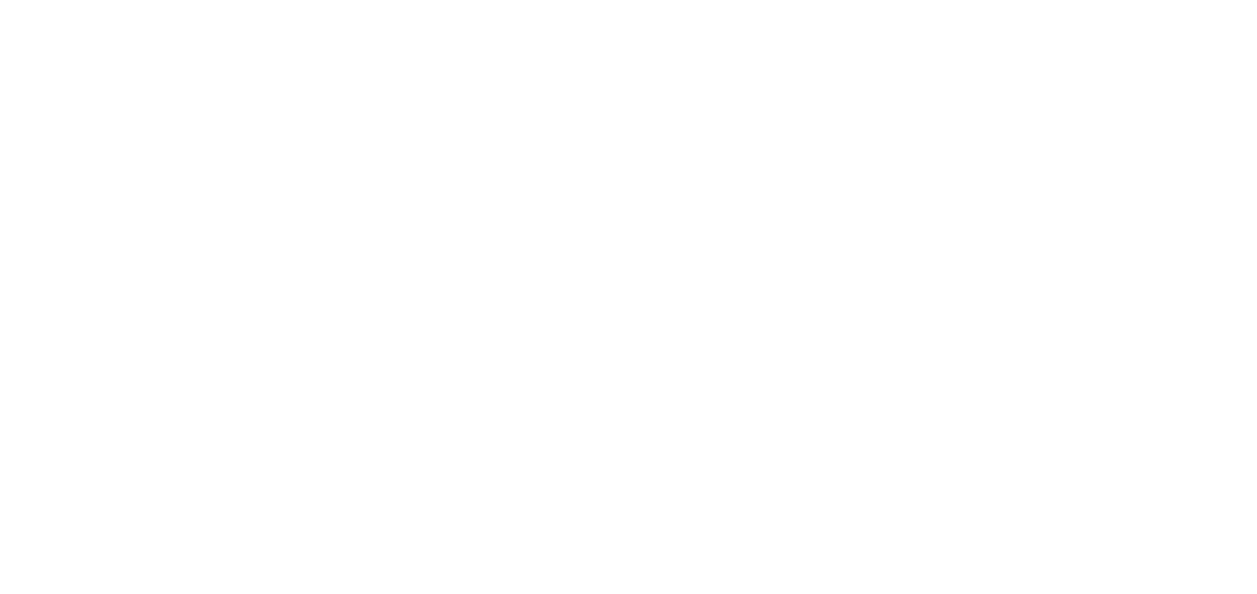 scroll, scrollTop: 0, scrollLeft: 0, axis: both 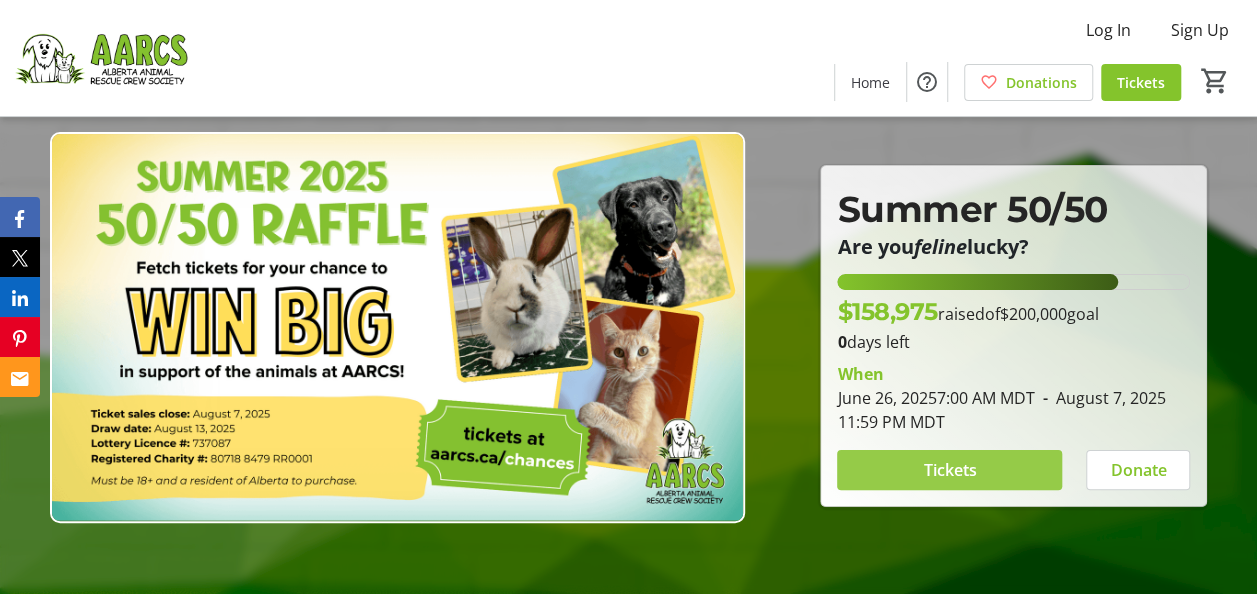click on "Tickets" at bounding box center (949, 470) 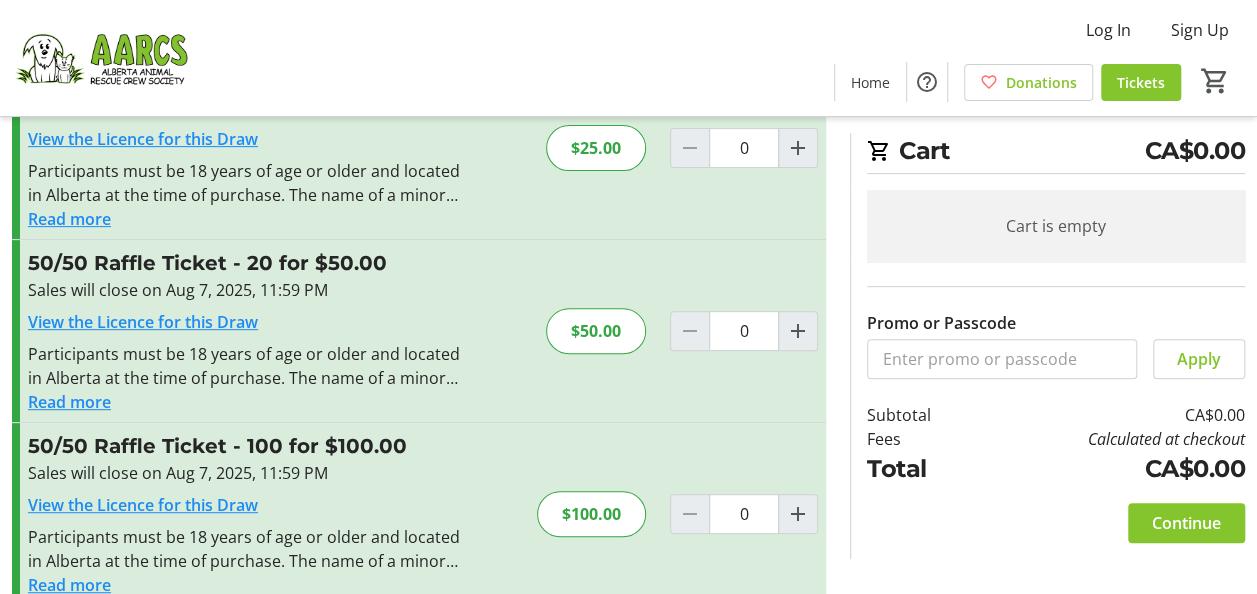 scroll, scrollTop: 326, scrollLeft: 0, axis: vertical 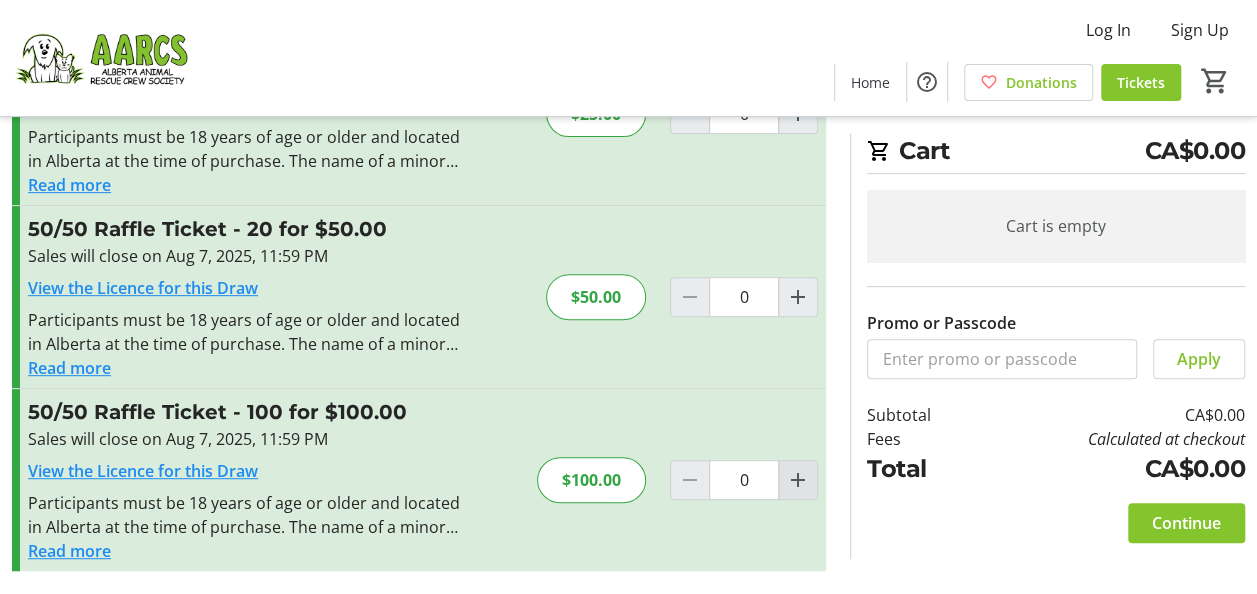 click 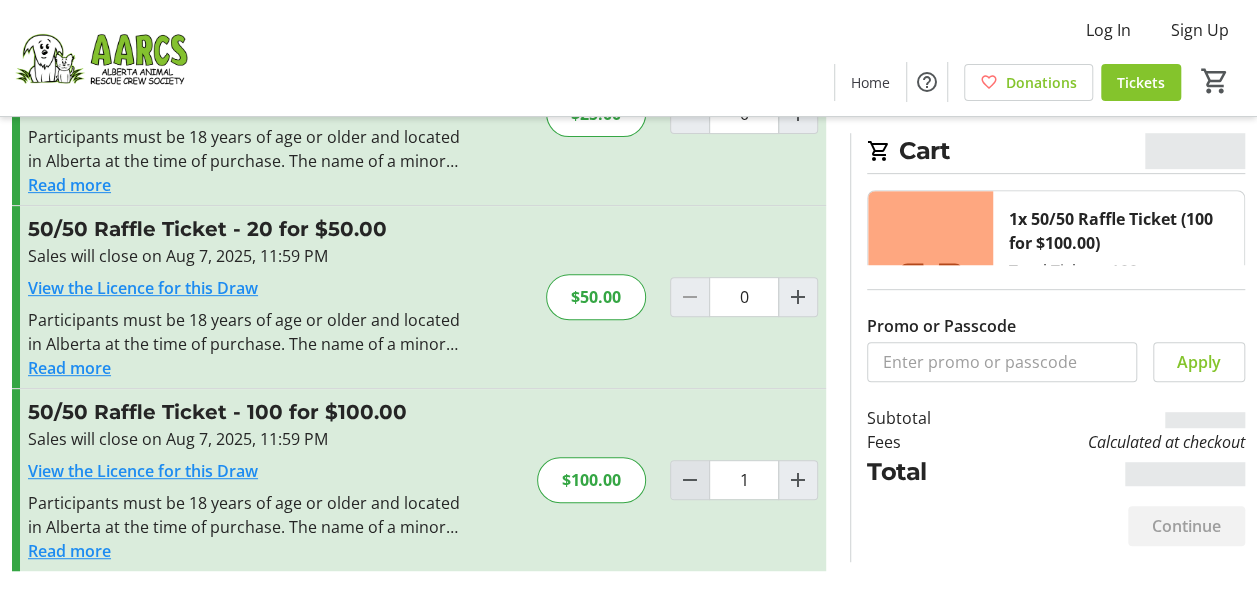 click 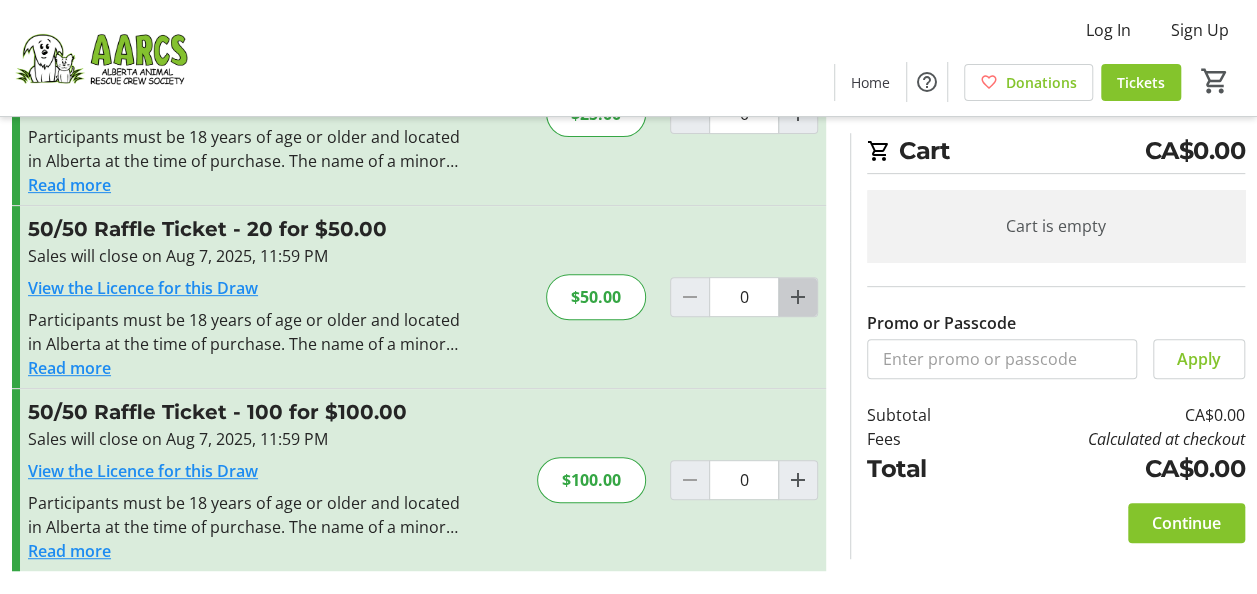 click 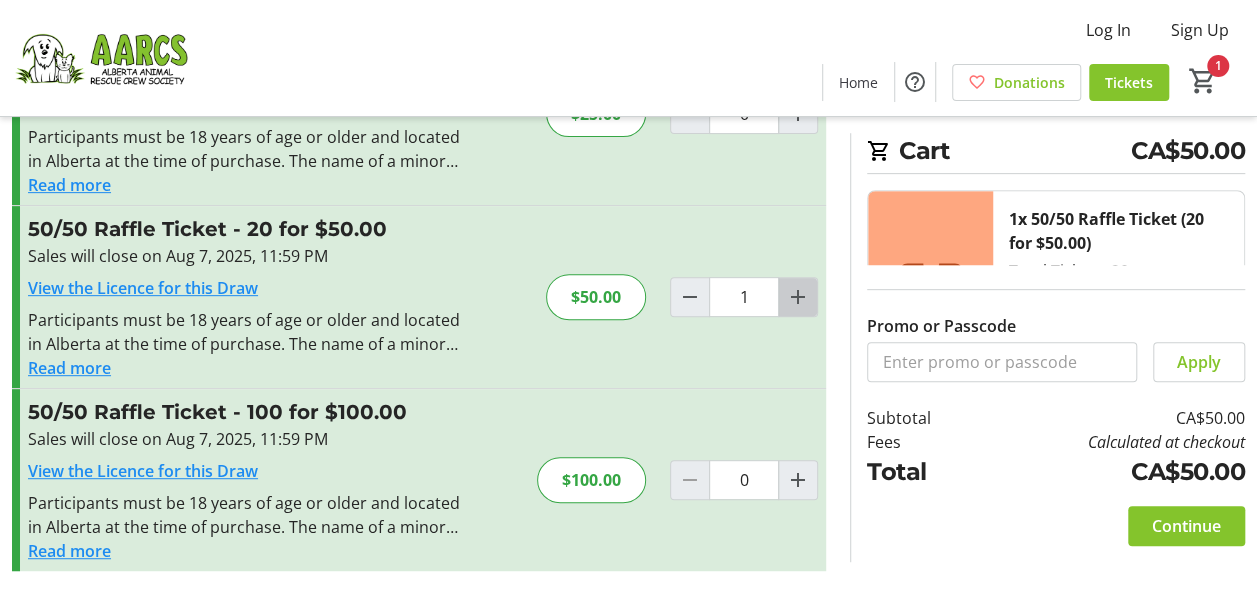 click 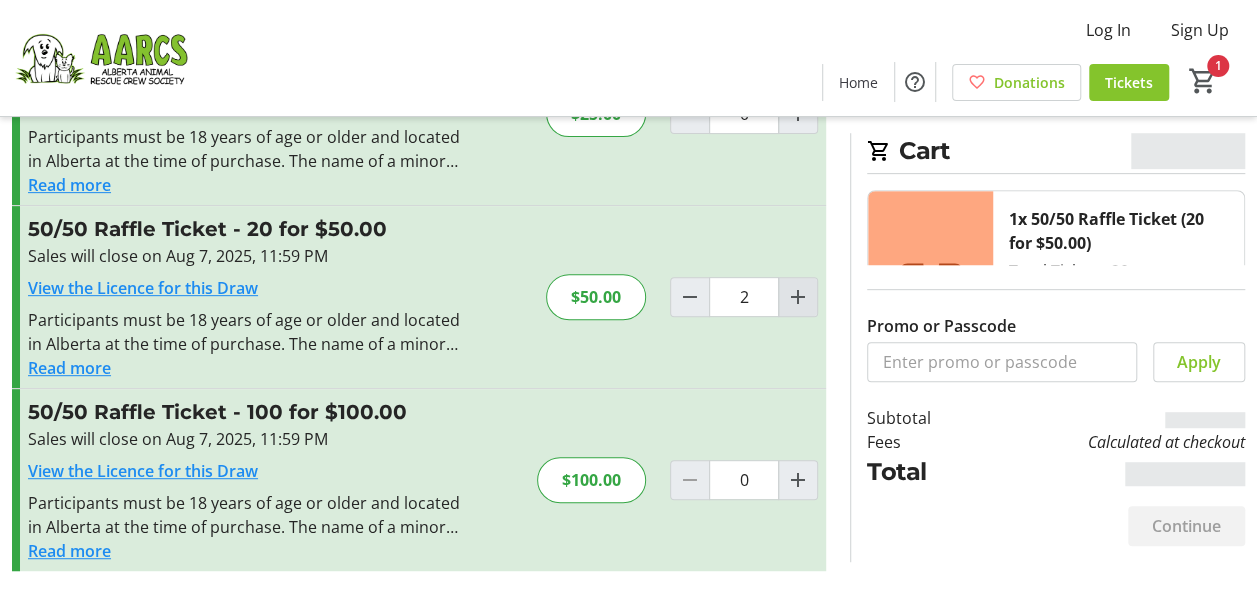 type on "2" 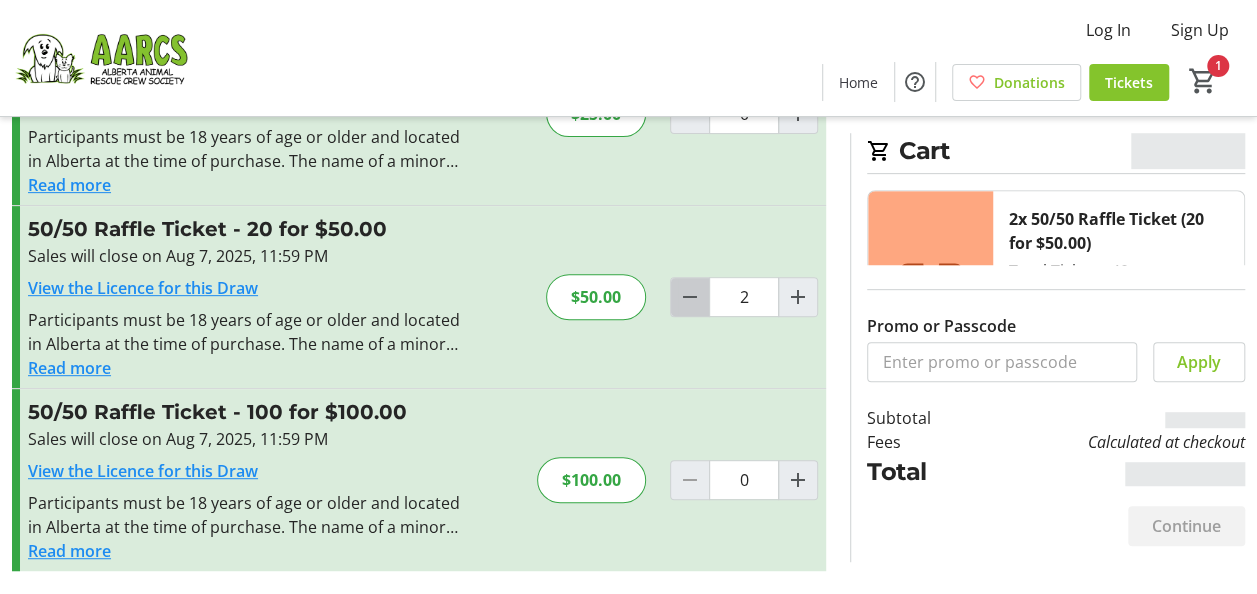 click 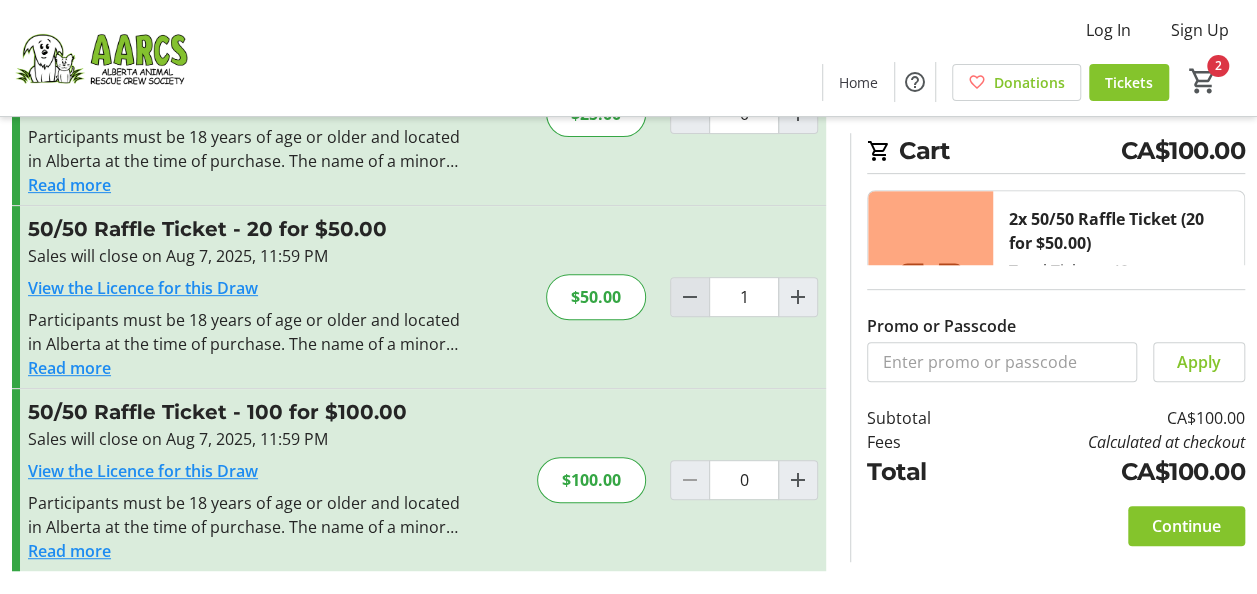 click 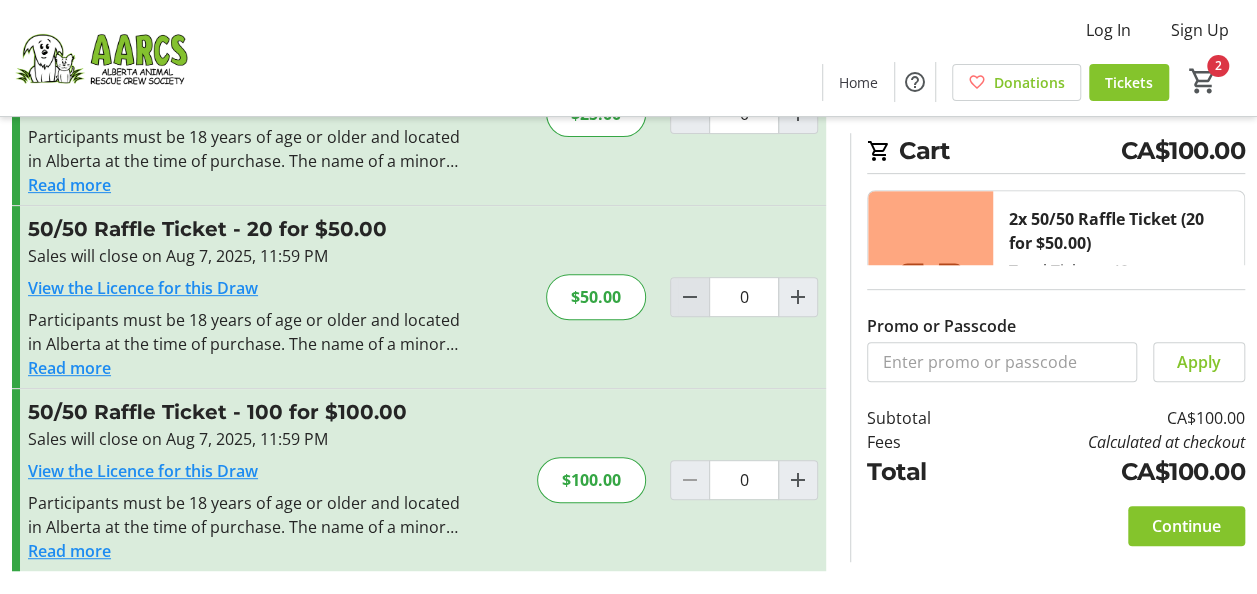 type on "1" 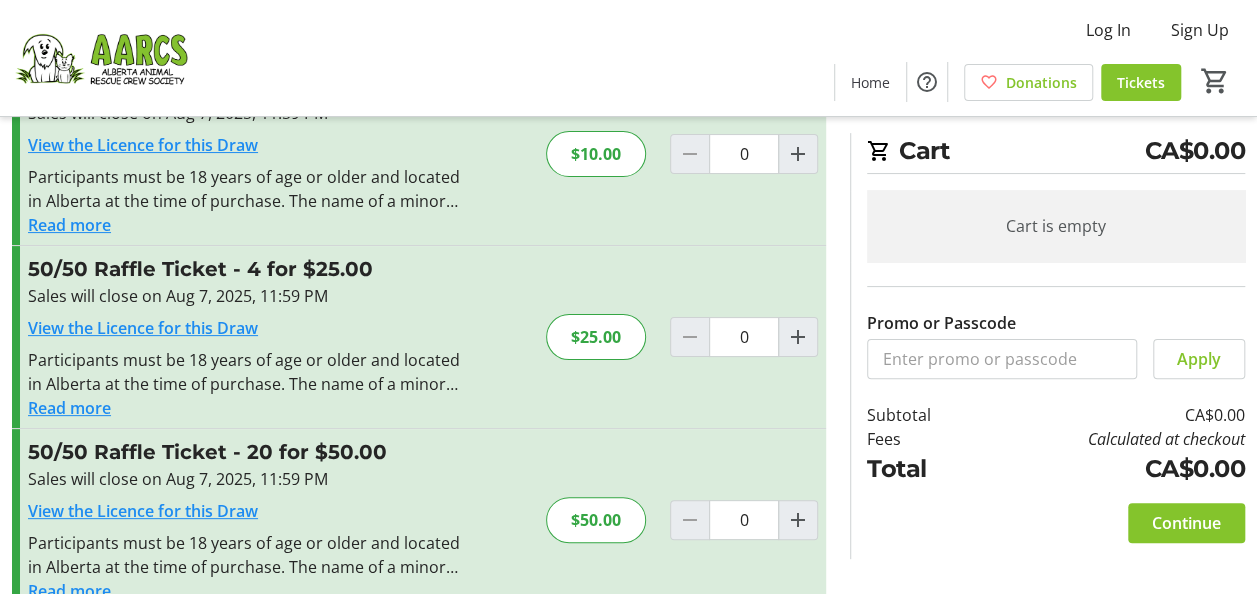 scroll, scrollTop: 96, scrollLeft: 0, axis: vertical 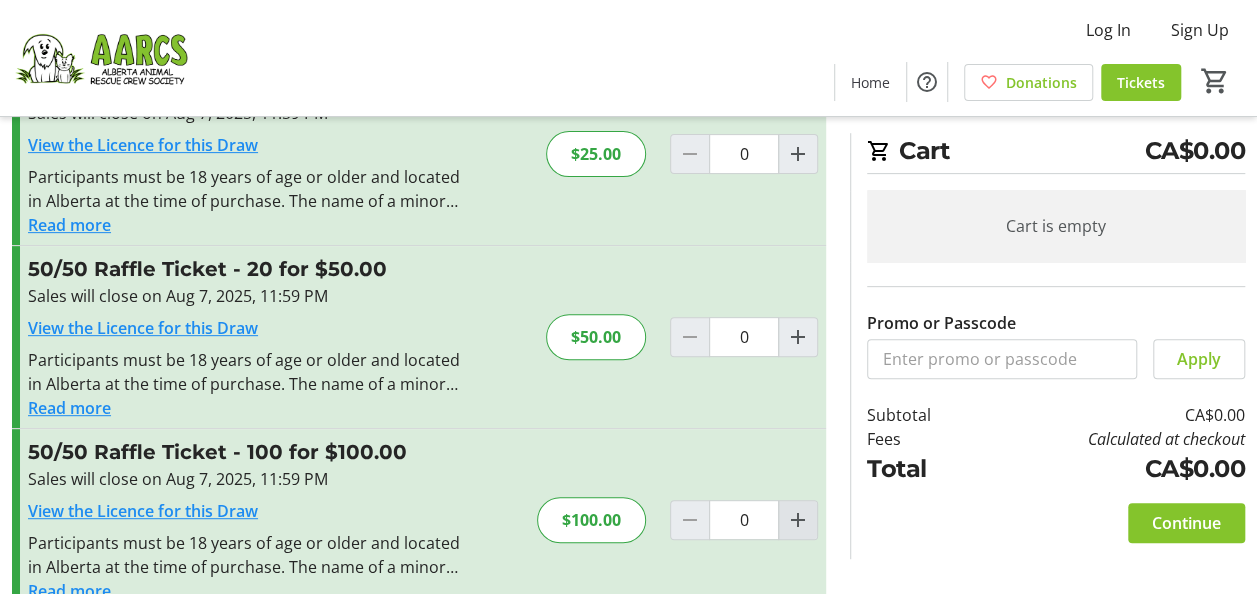 click 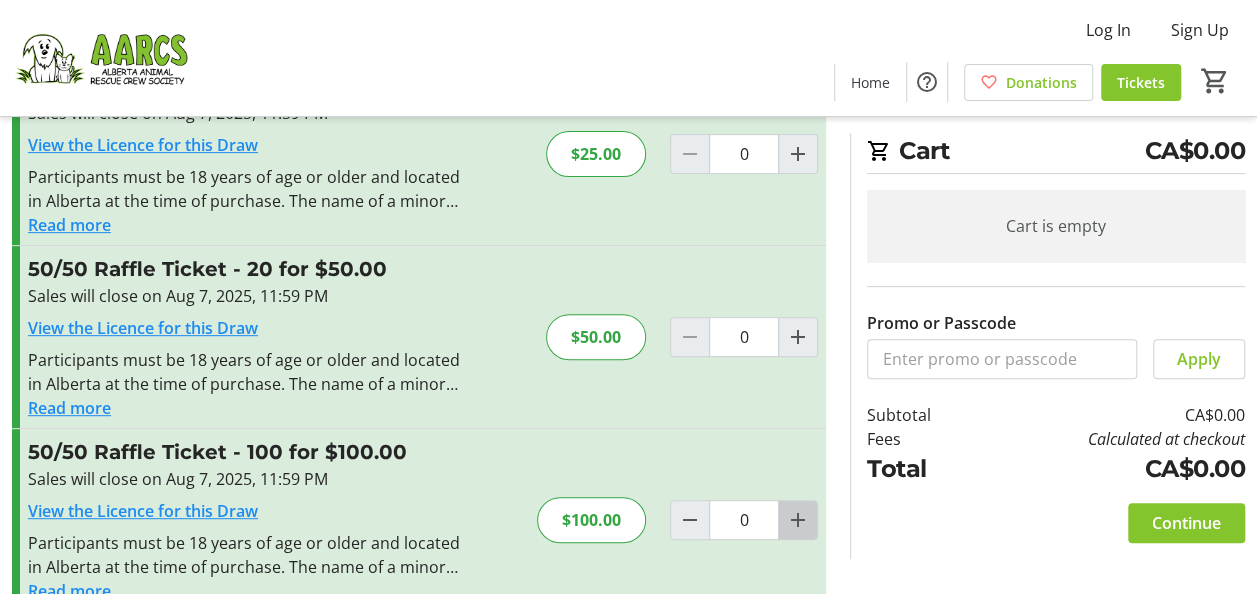 type on "1" 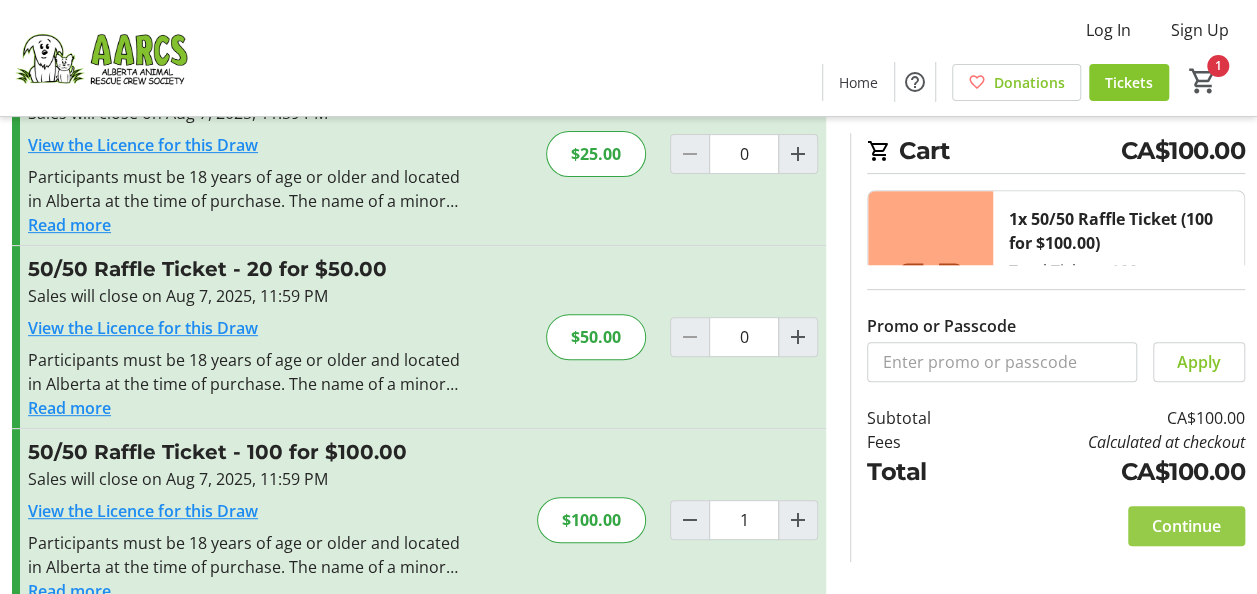 click on "Continue" 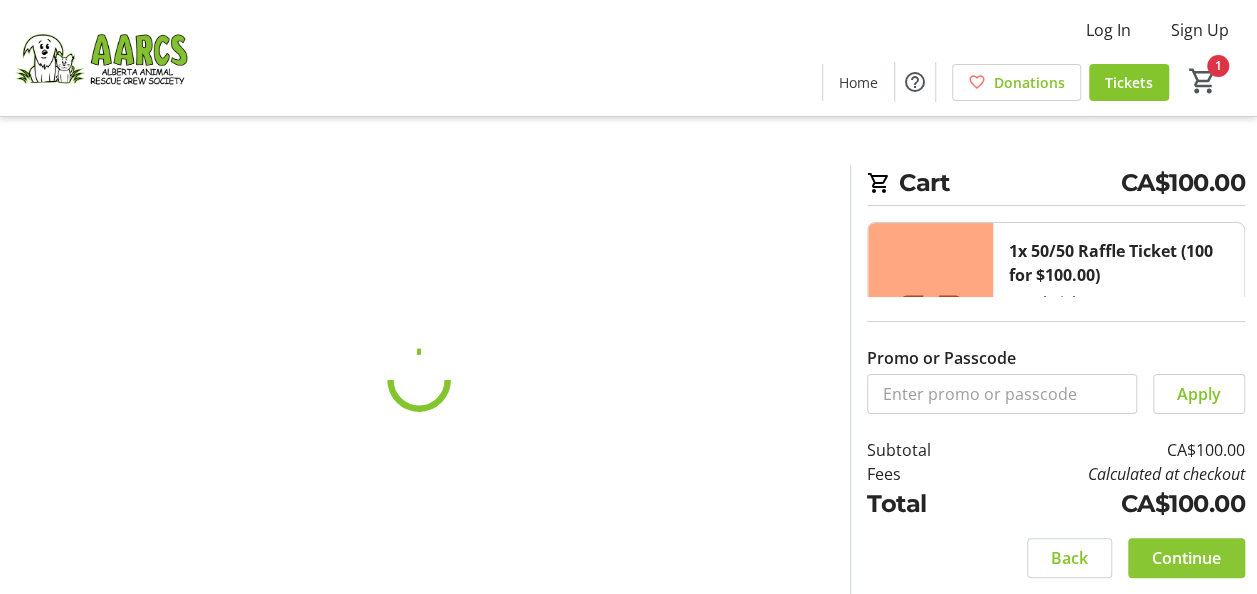 scroll, scrollTop: 0, scrollLeft: 0, axis: both 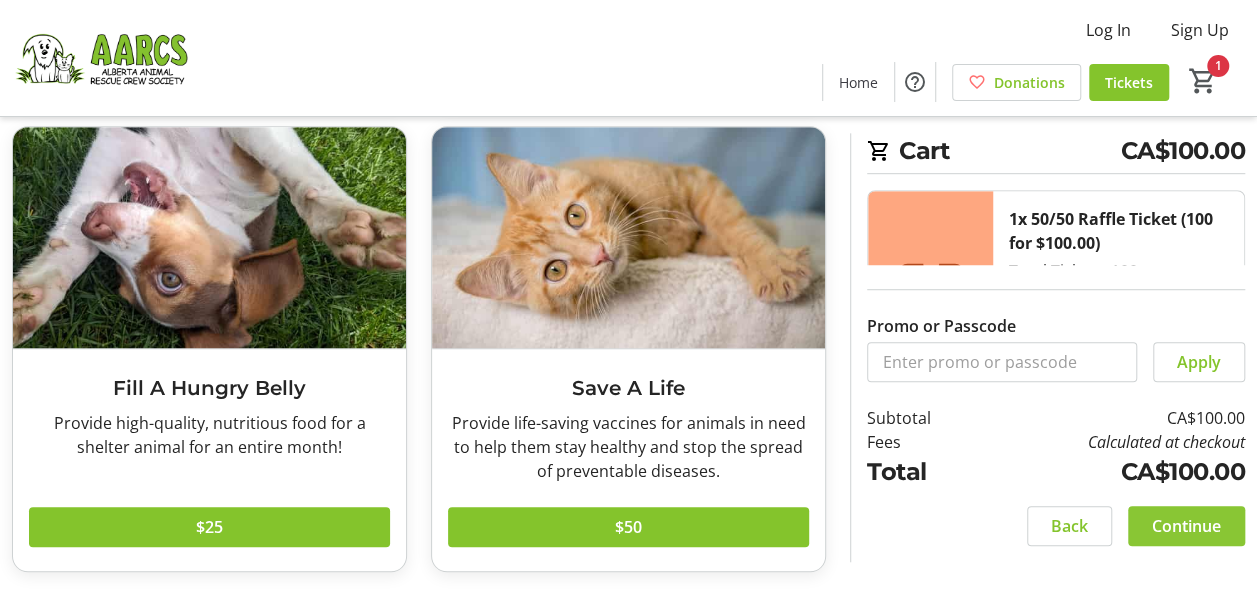 click on "Continue" 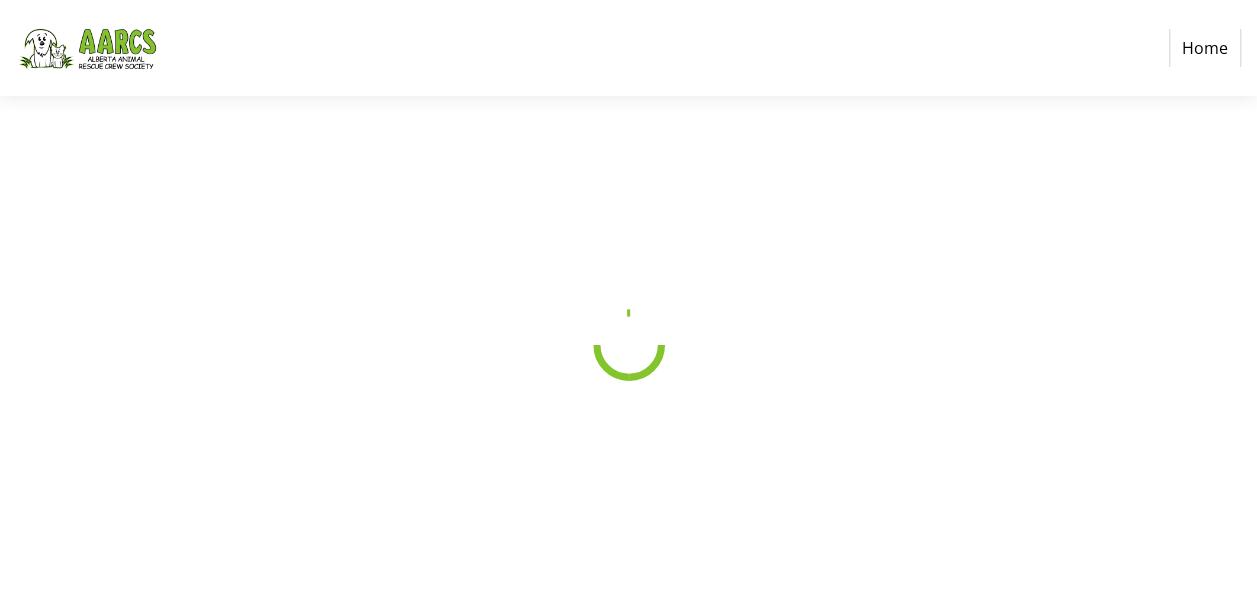 scroll, scrollTop: 0, scrollLeft: 0, axis: both 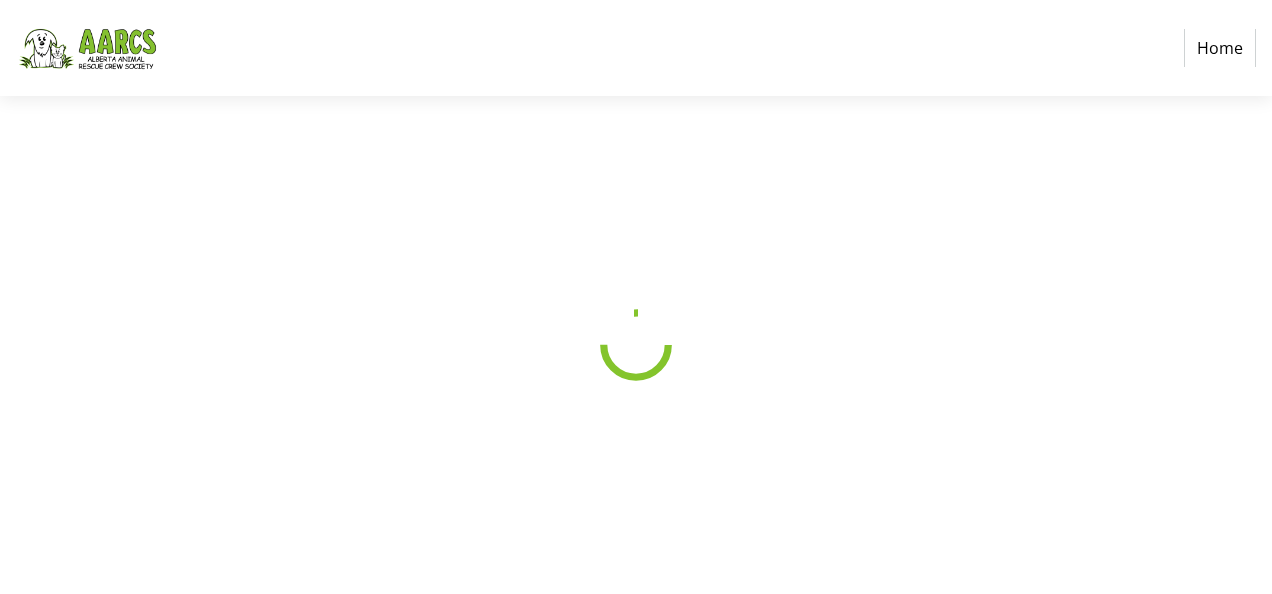 select on "CA" 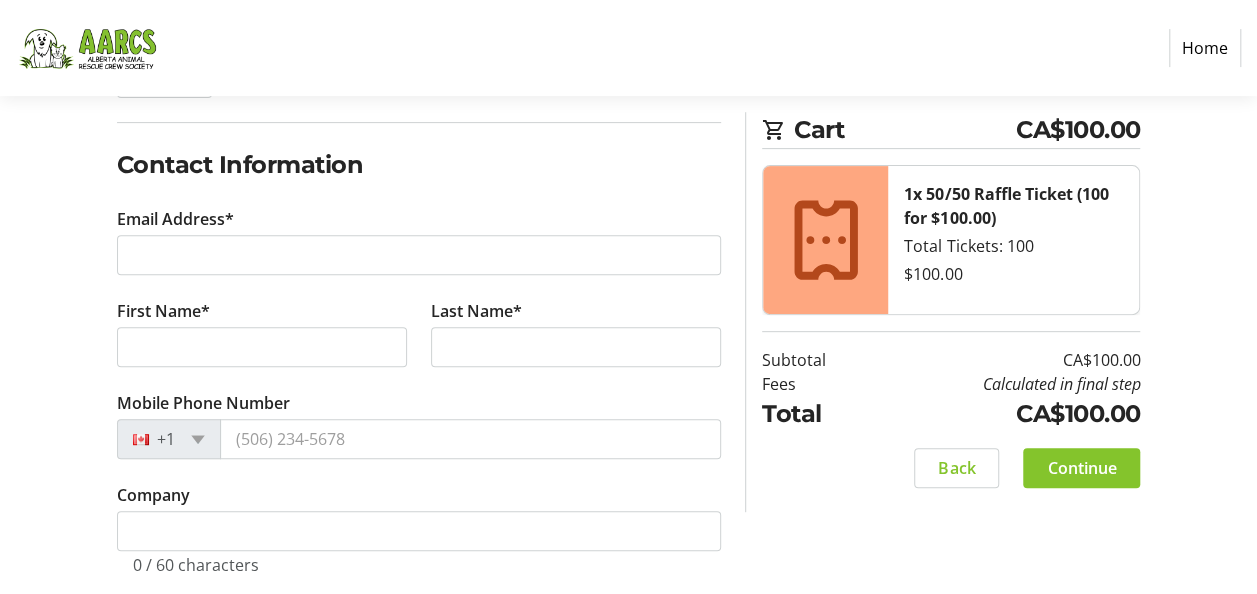 scroll, scrollTop: 308, scrollLeft: 0, axis: vertical 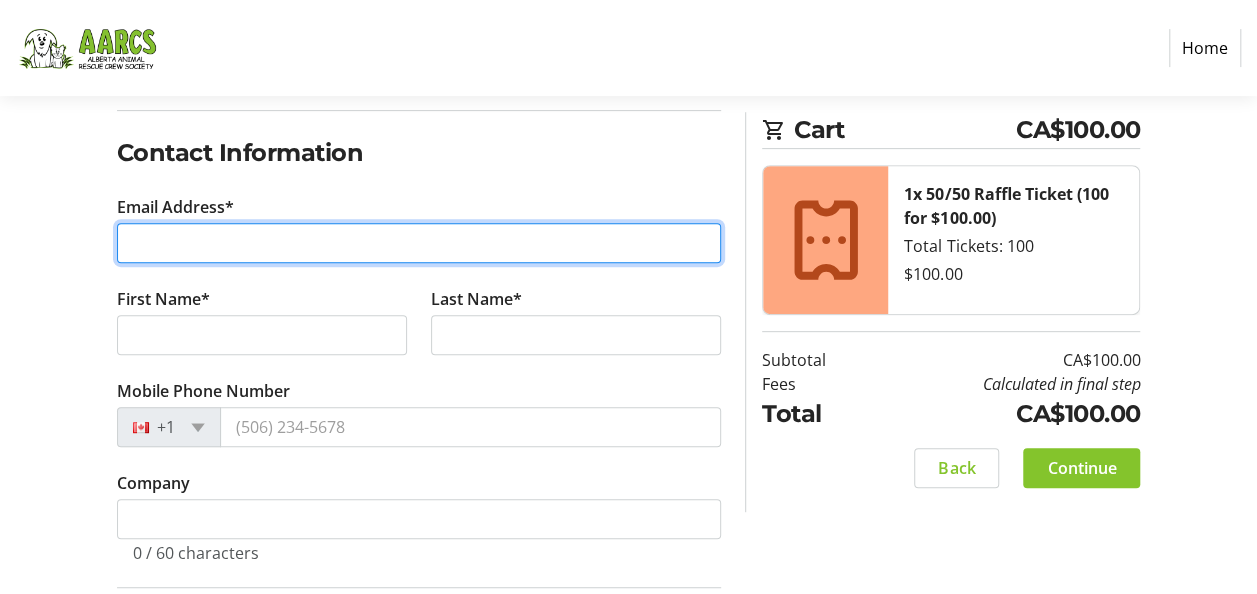 click on "Email Address*" at bounding box center (419, 243) 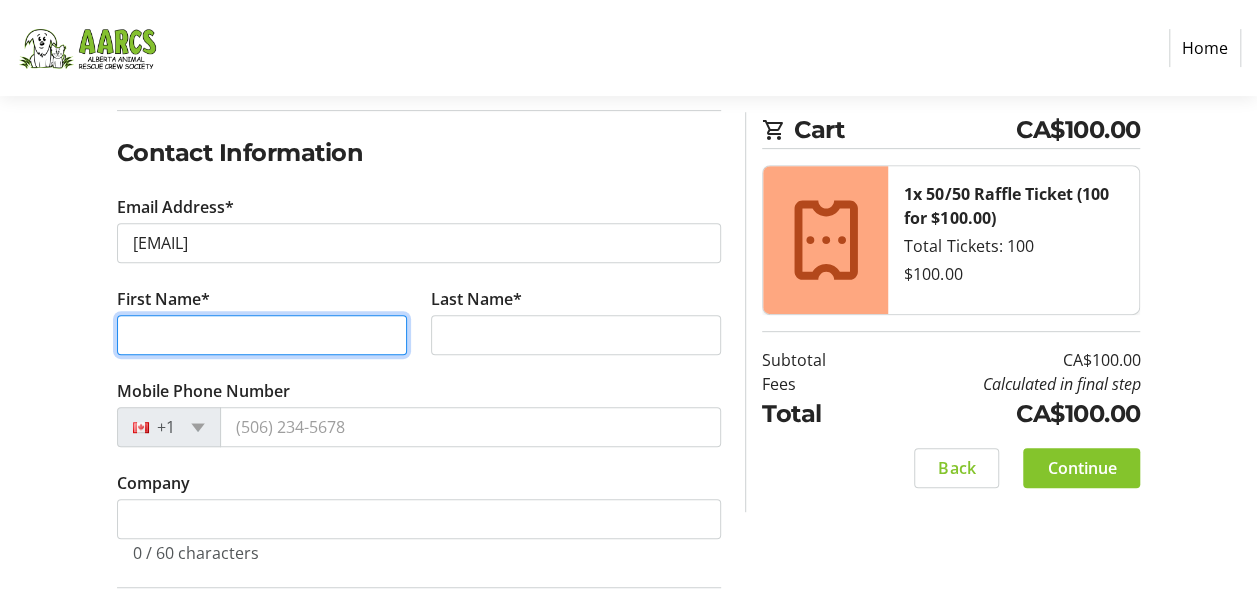 type on "[FIRST]" 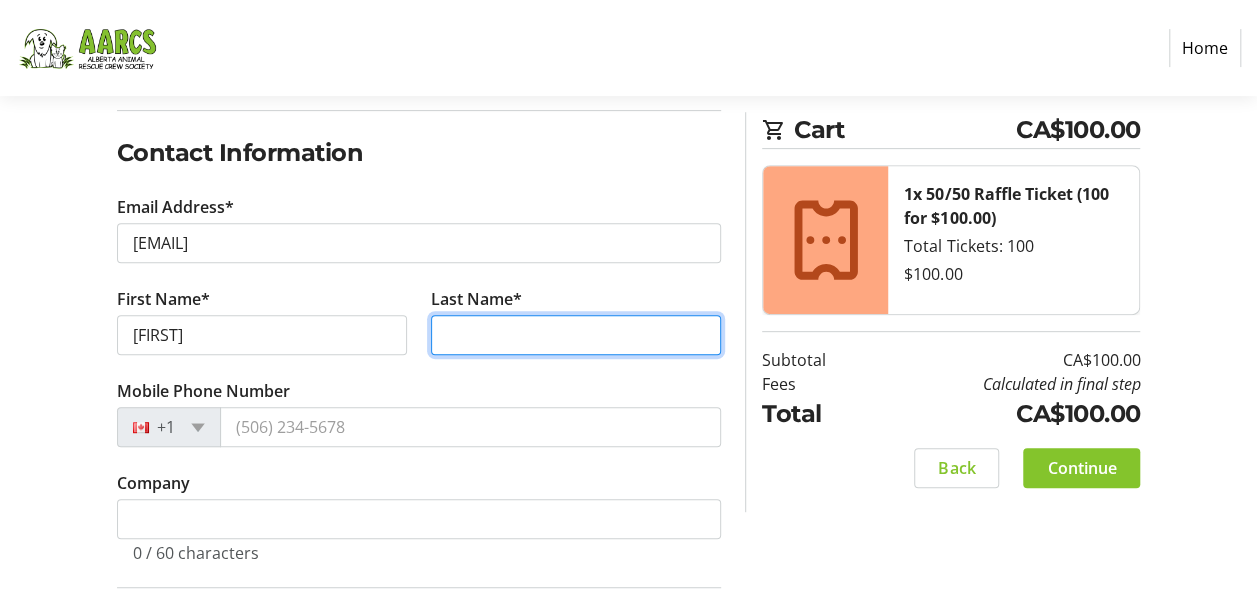type on "[LAST]" 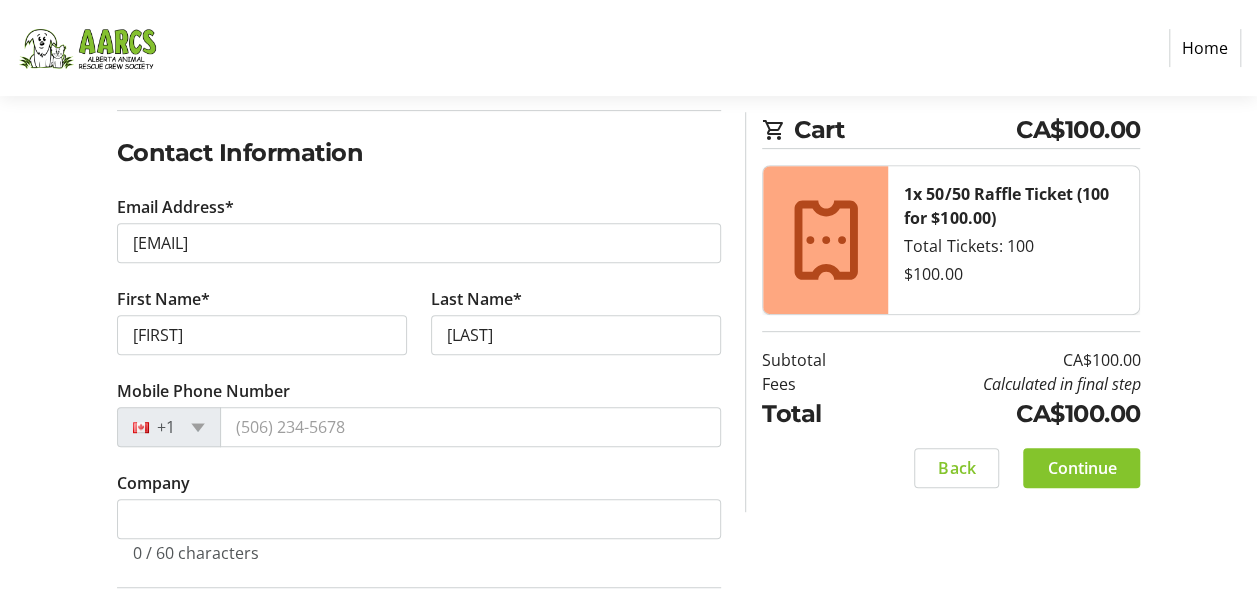 type on "[NUMBER] [STREET]" 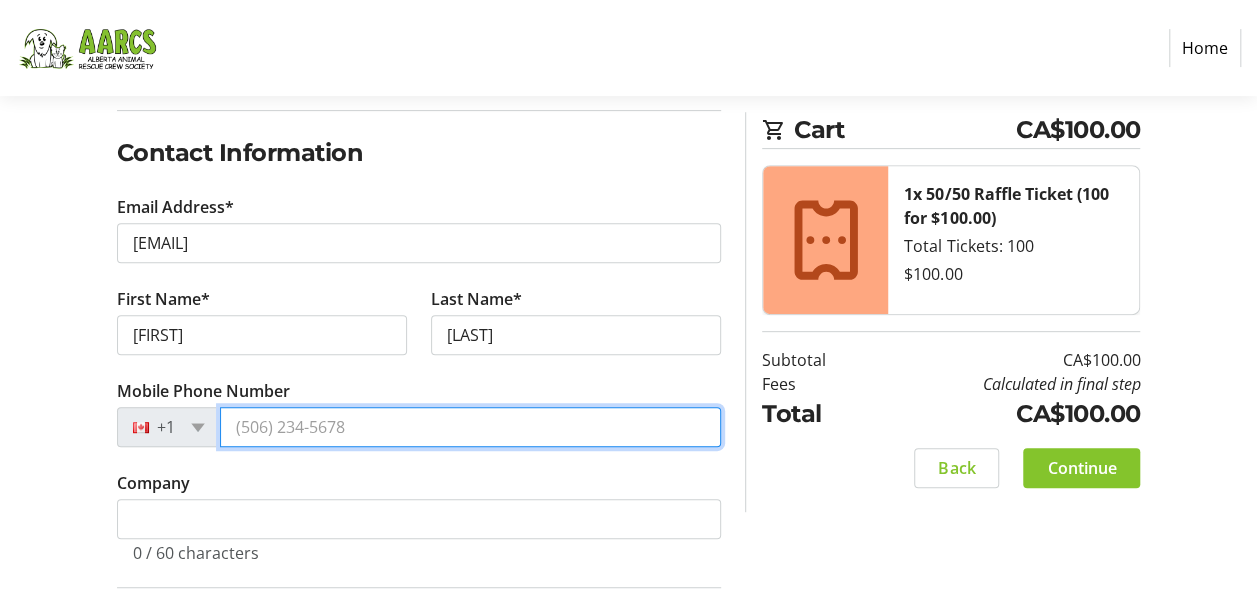click on "Mobile Phone Number" at bounding box center [471, 427] 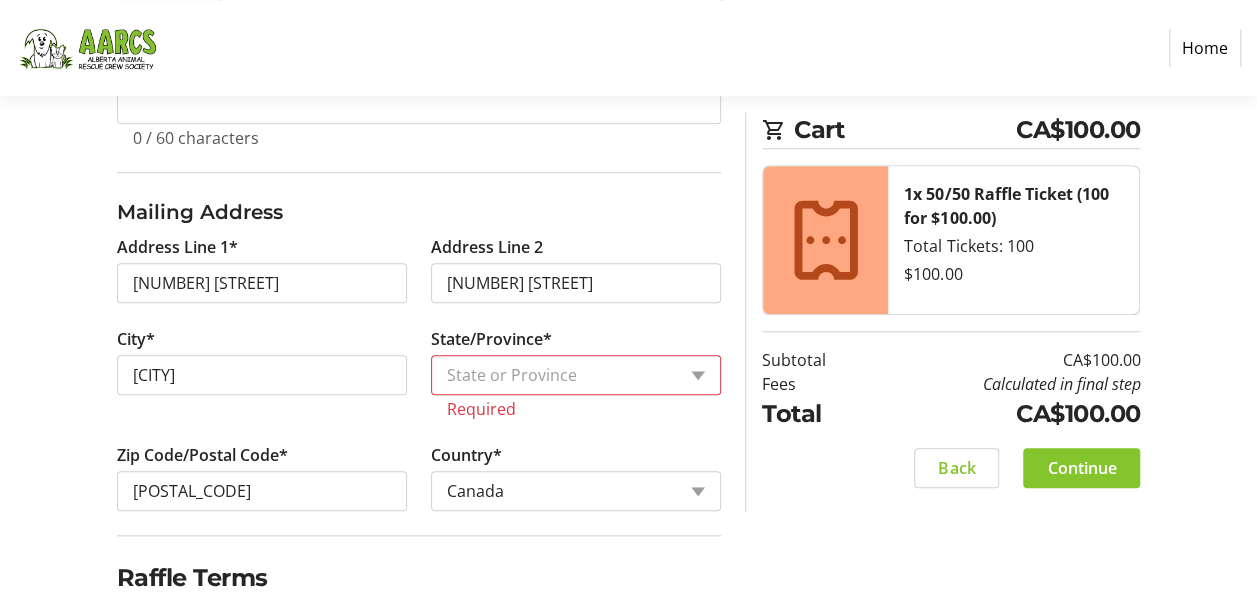 scroll, scrollTop: 725, scrollLeft: 0, axis: vertical 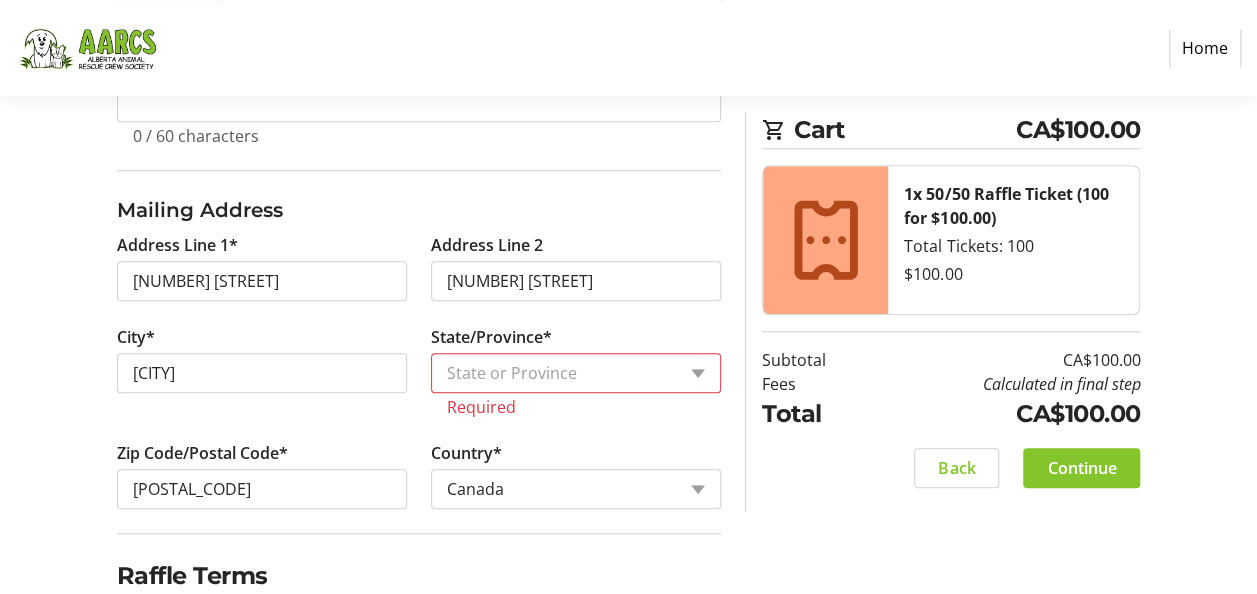 type on "([PHONE]) [PHONE]-[PHONE]" 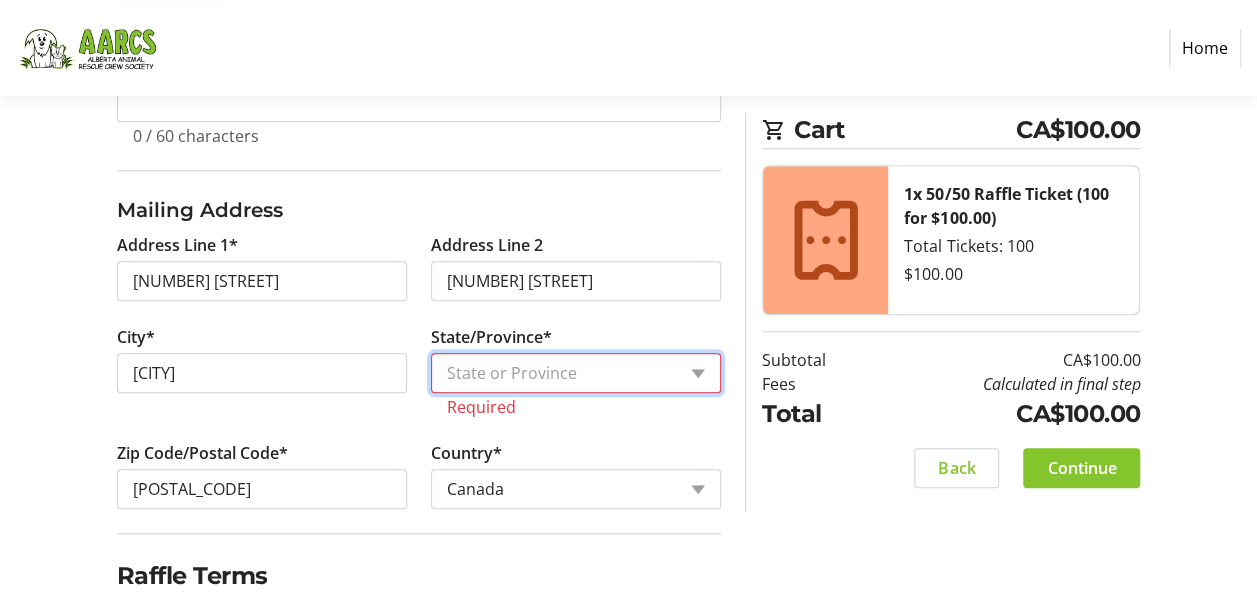 click on "State or Province  State or Province   Alberta   British Columbia   Manitoba   New Brunswick   Newfoundland and Labrador   Nova Scotia   Ontario   Prince Edward Island   Quebec   Saskatchewan   Northwest Territories   Nunavut   Yukon" at bounding box center (576, 373) 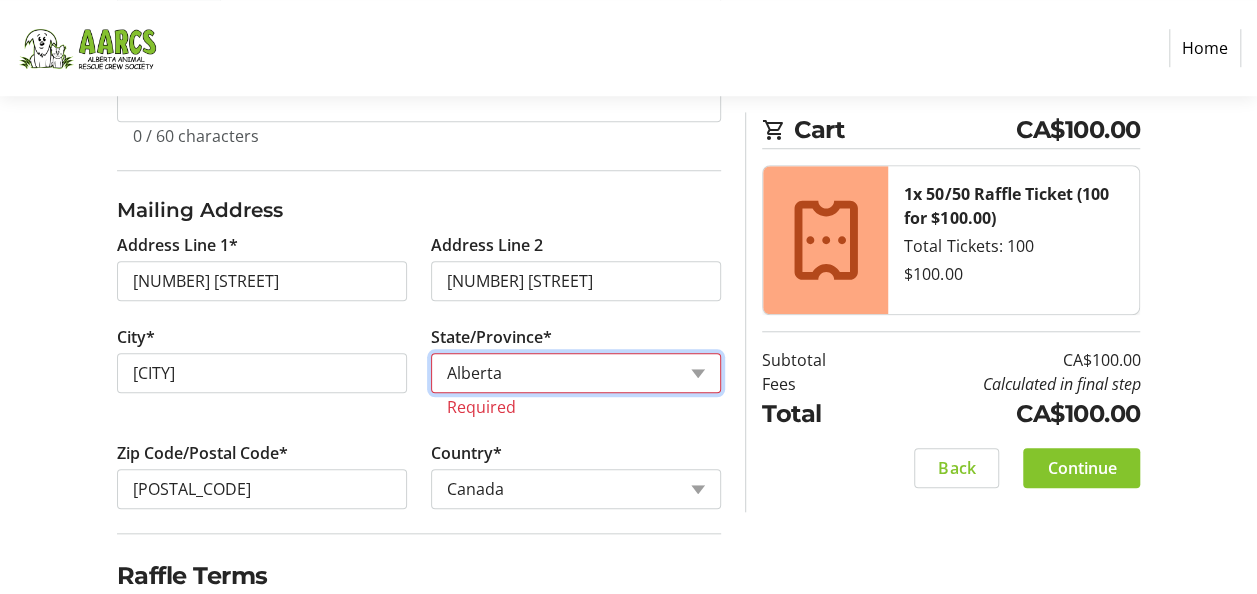click on "State or Province  State or Province   Alberta   British Columbia   Manitoba   New Brunswick   Newfoundland and Labrador   Nova Scotia   Ontario   Prince Edward Island   Quebec   Saskatchewan   Northwest Territories   Nunavut   Yukon" at bounding box center [576, 373] 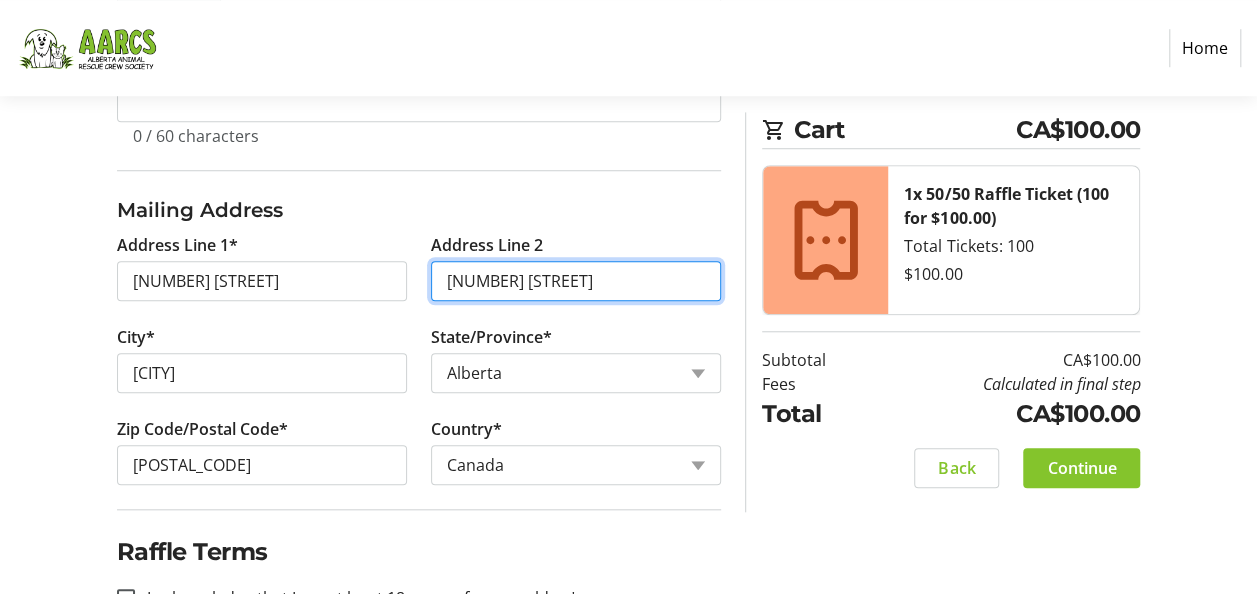 drag, startPoint x: 598, startPoint y: 275, endPoint x: 373, endPoint y: 266, distance: 225.17993 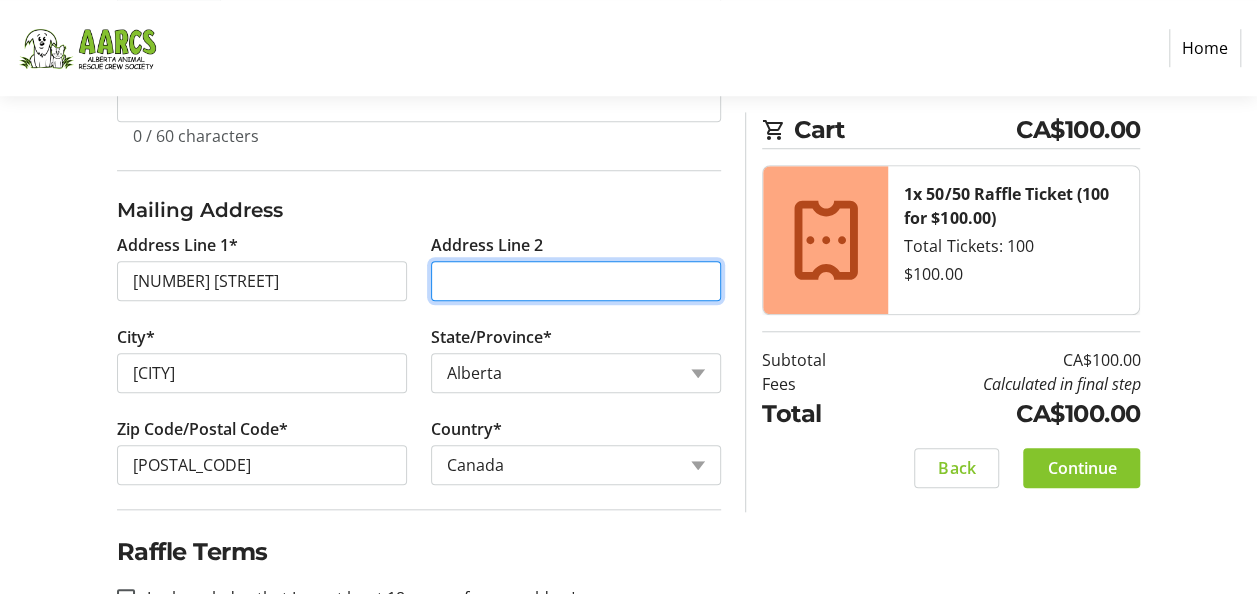 type 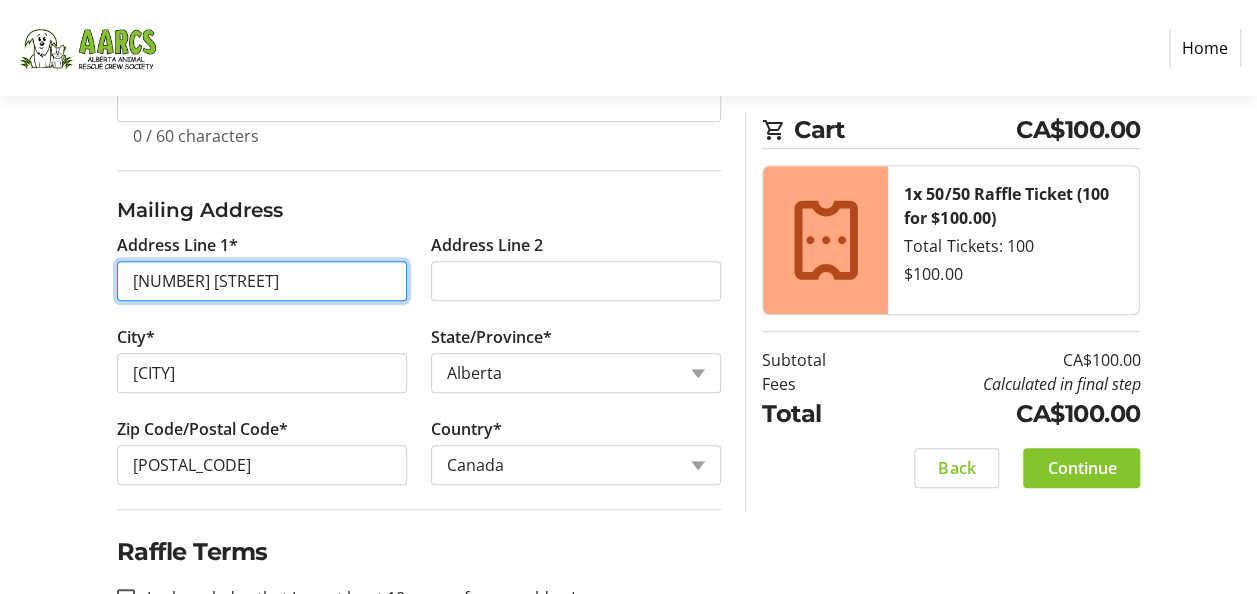 click on "[NUMBER] [STREET]" at bounding box center [262, 281] 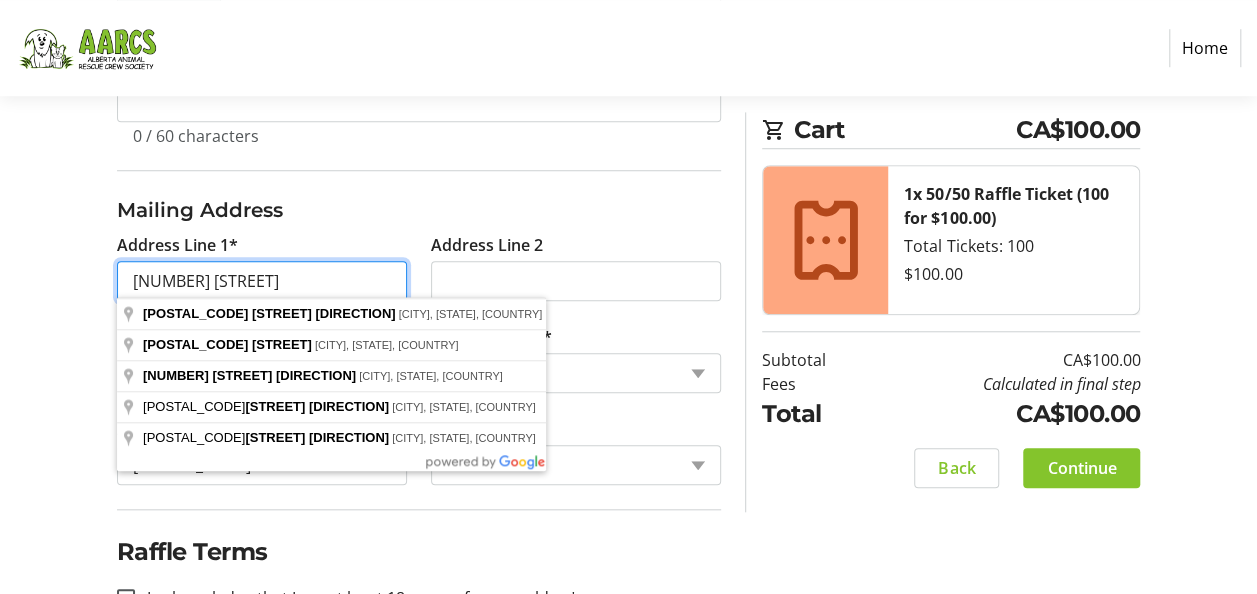 type on "[NUMBER] [STREET]" 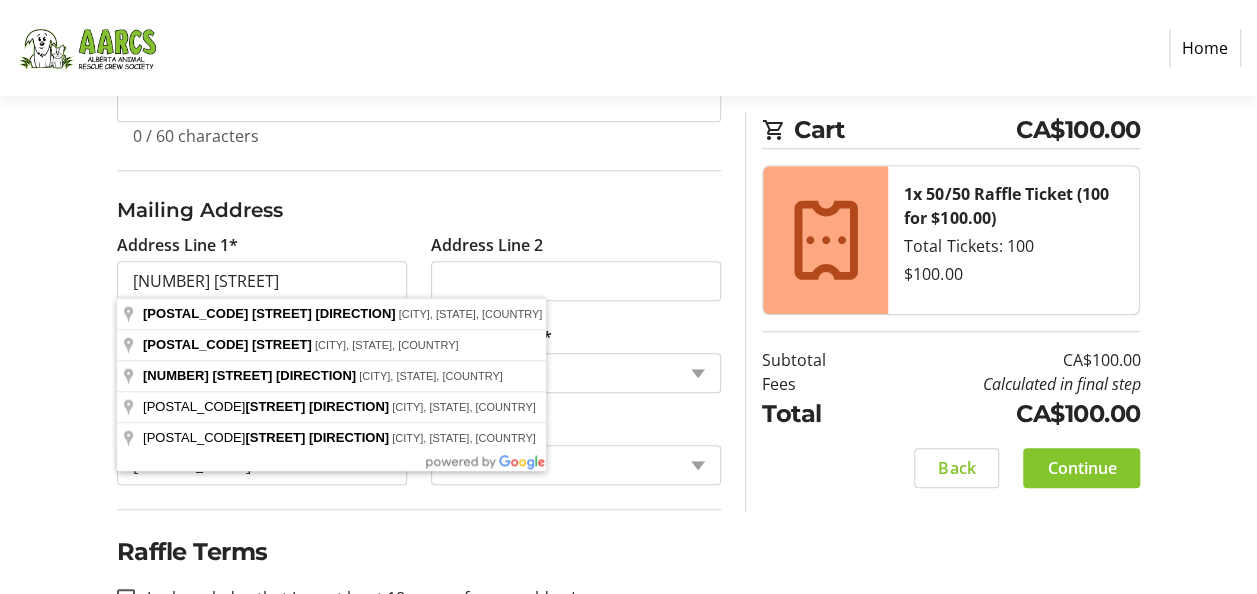 click on "Mailing Address" 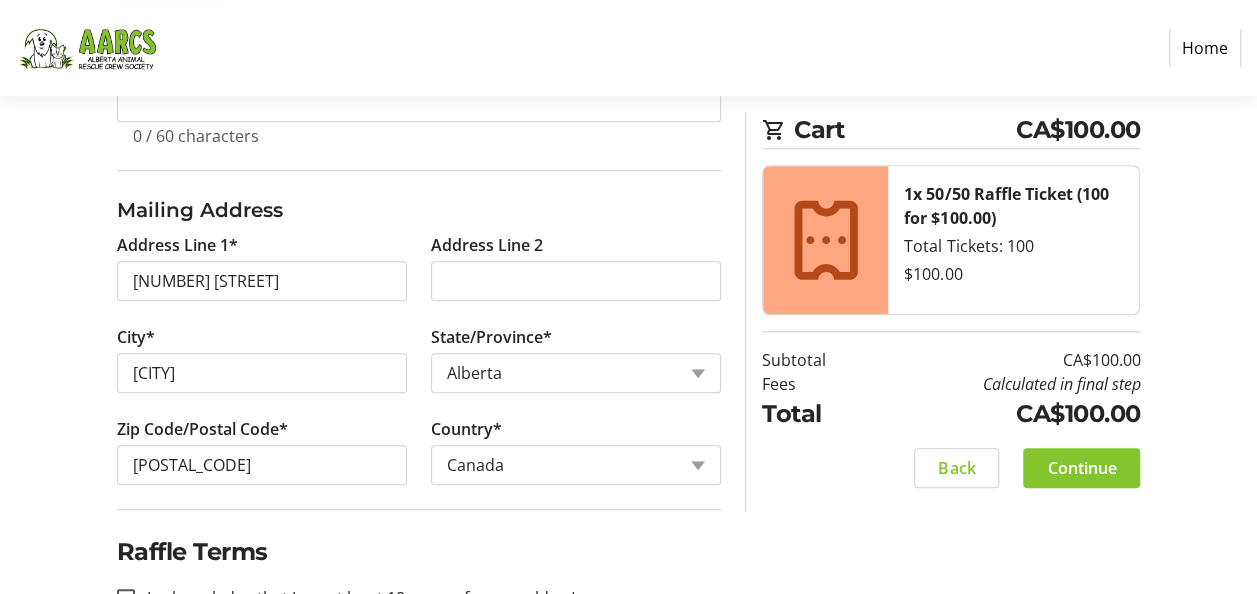 scroll, scrollTop: 783, scrollLeft: 0, axis: vertical 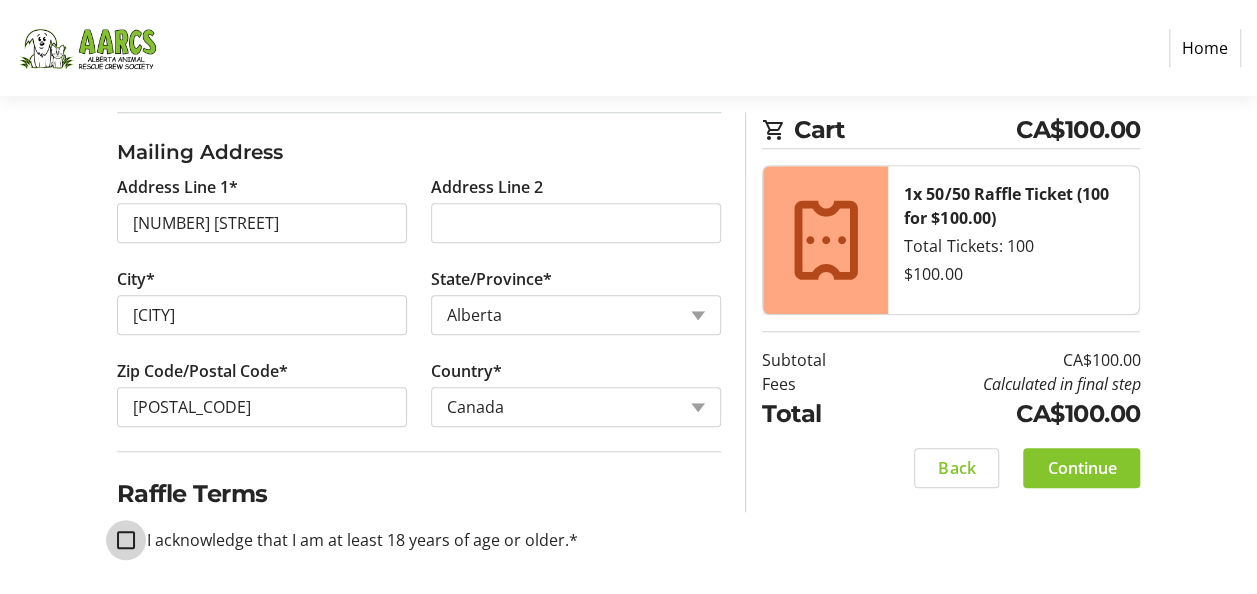 click on "I acknowledge that I am at least 18 years of age or older.*" at bounding box center [126, 540] 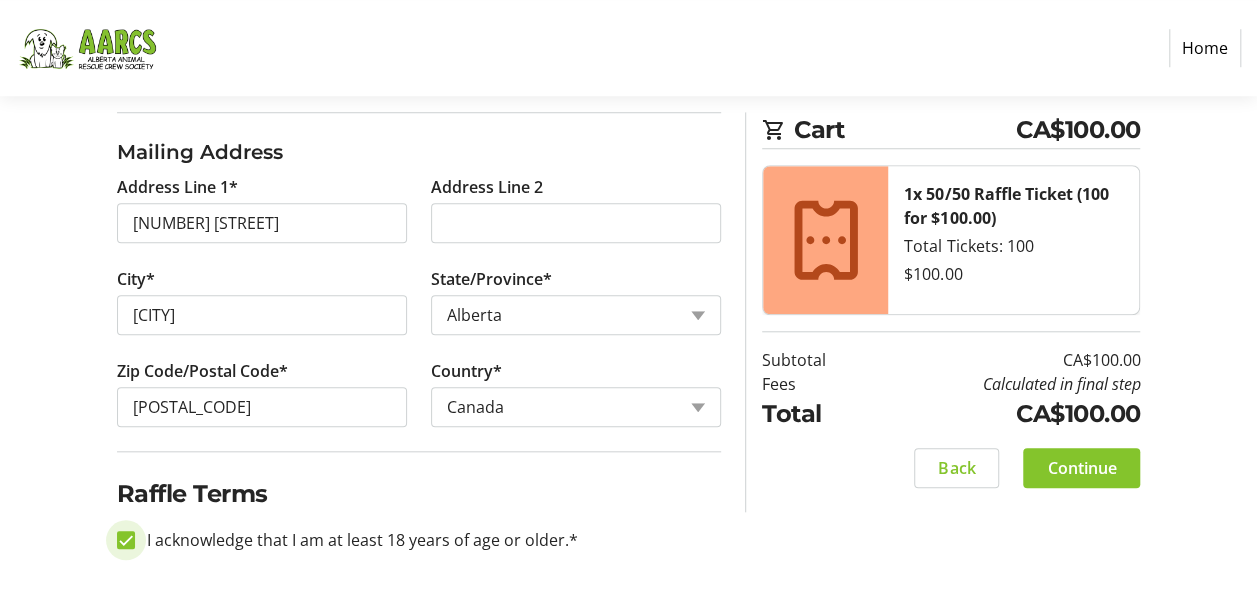 checkbox on "true" 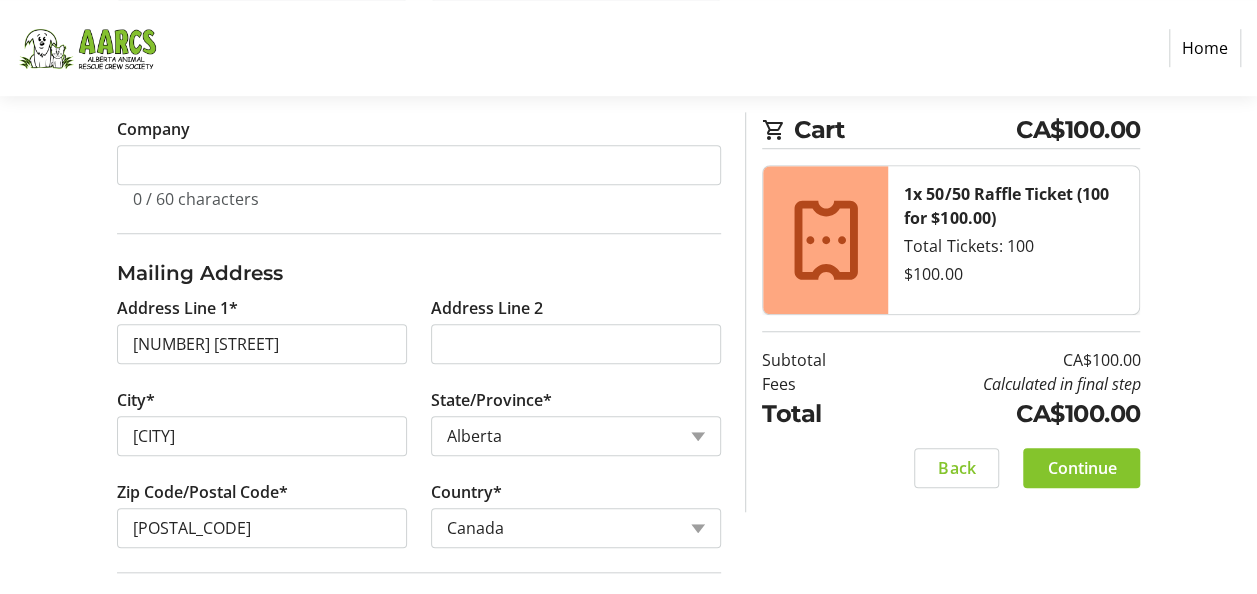 scroll, scrollTop: 667, scrollLeft: 0, axis: vertical 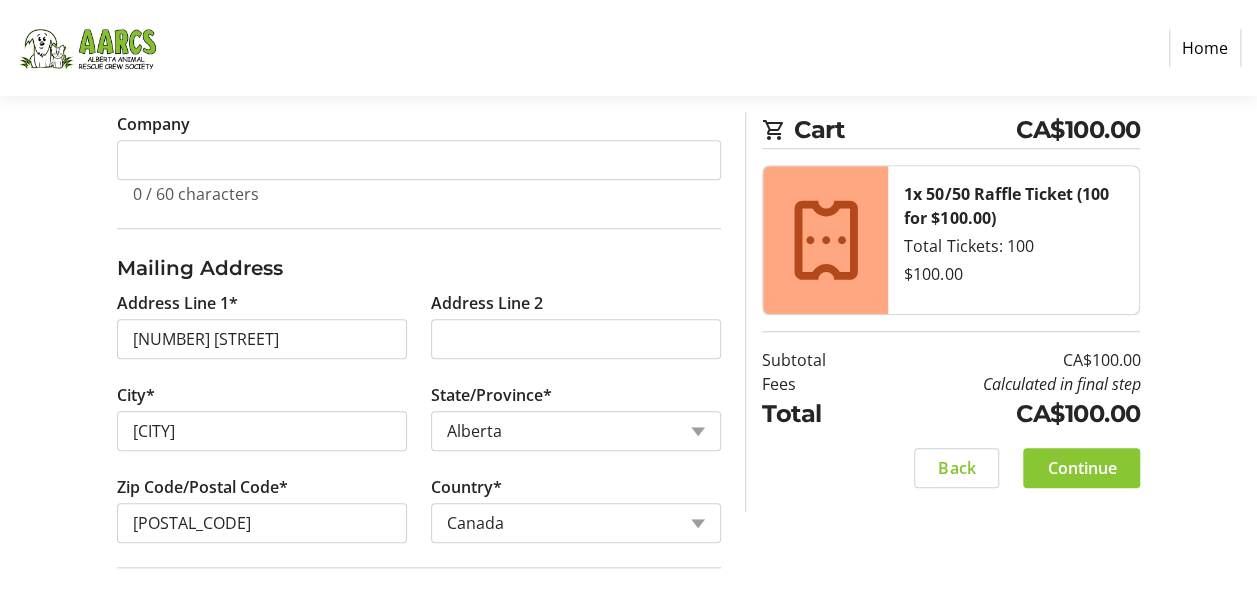 click on "Continue" 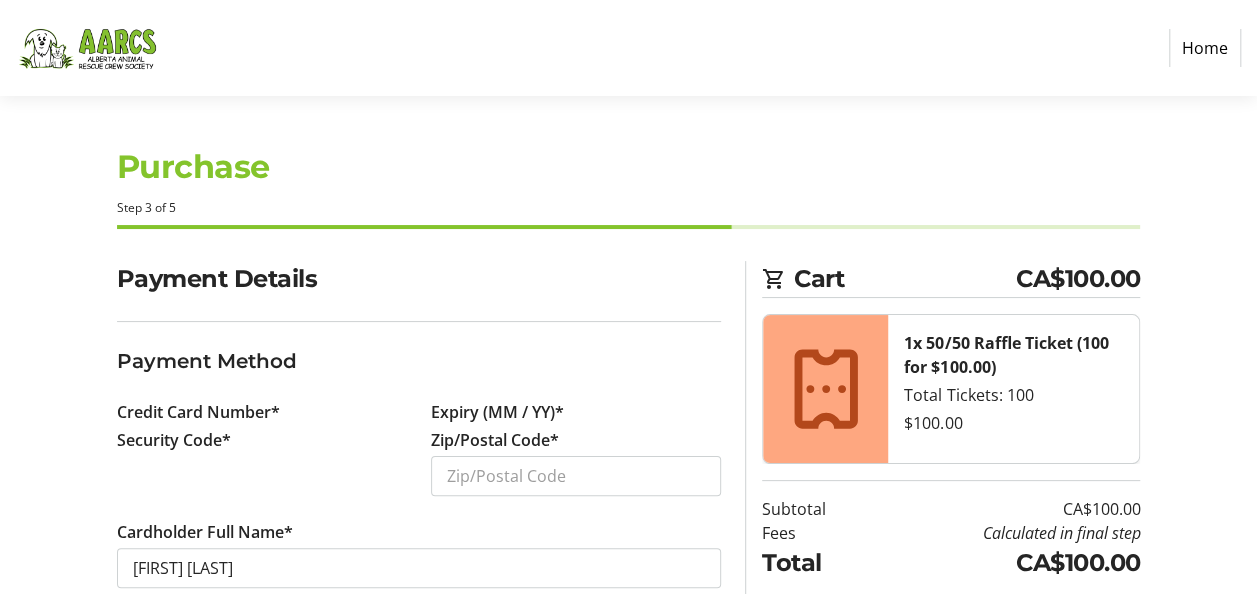 scroll, scrollTop: 0, scrollLeft: 0, axis: both 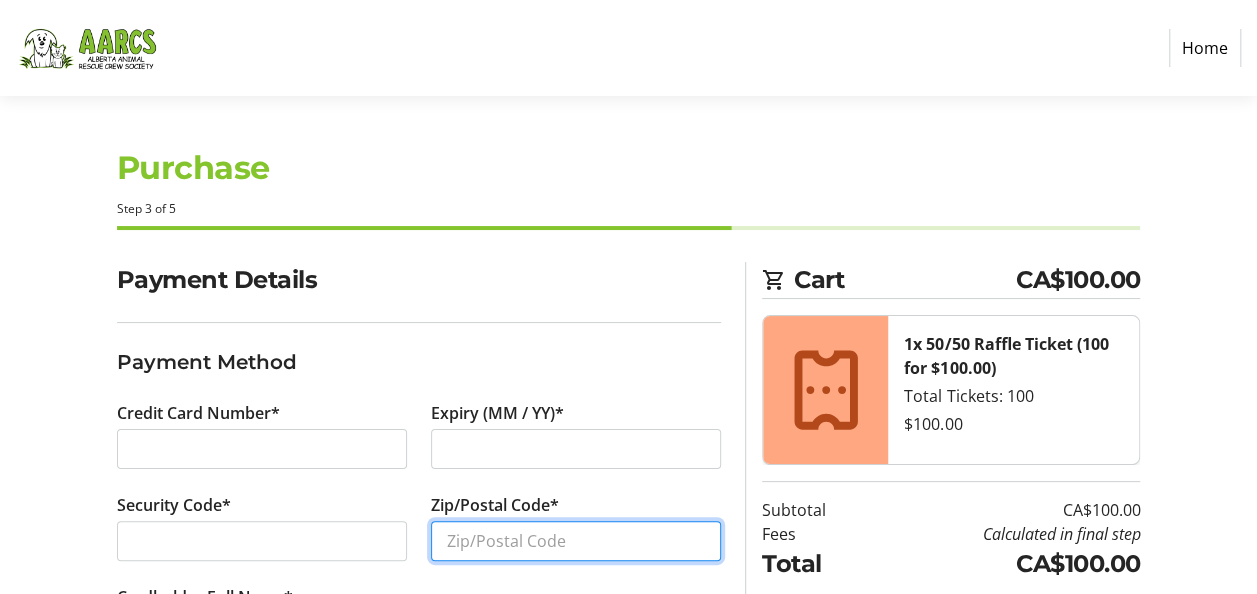 click on "Zip/Postal Code*" at bounding box center (576, 541) 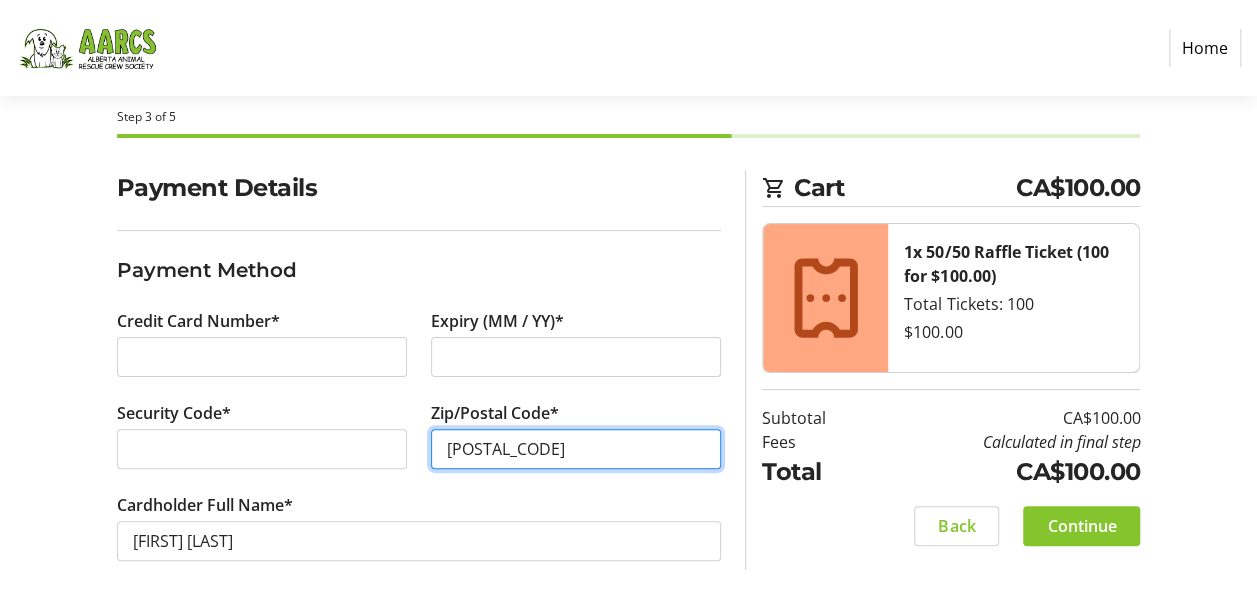 scroll, scrollTop: 104, scrollLeft: 0, axis: vertical 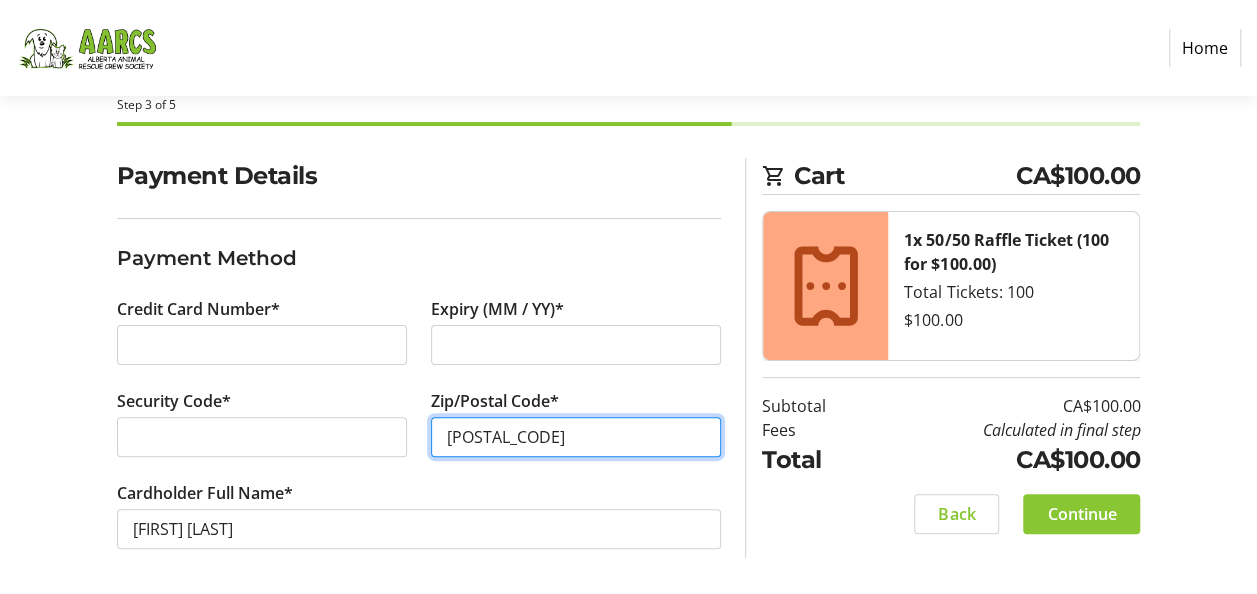 type on "[POSTAL_CODE]" 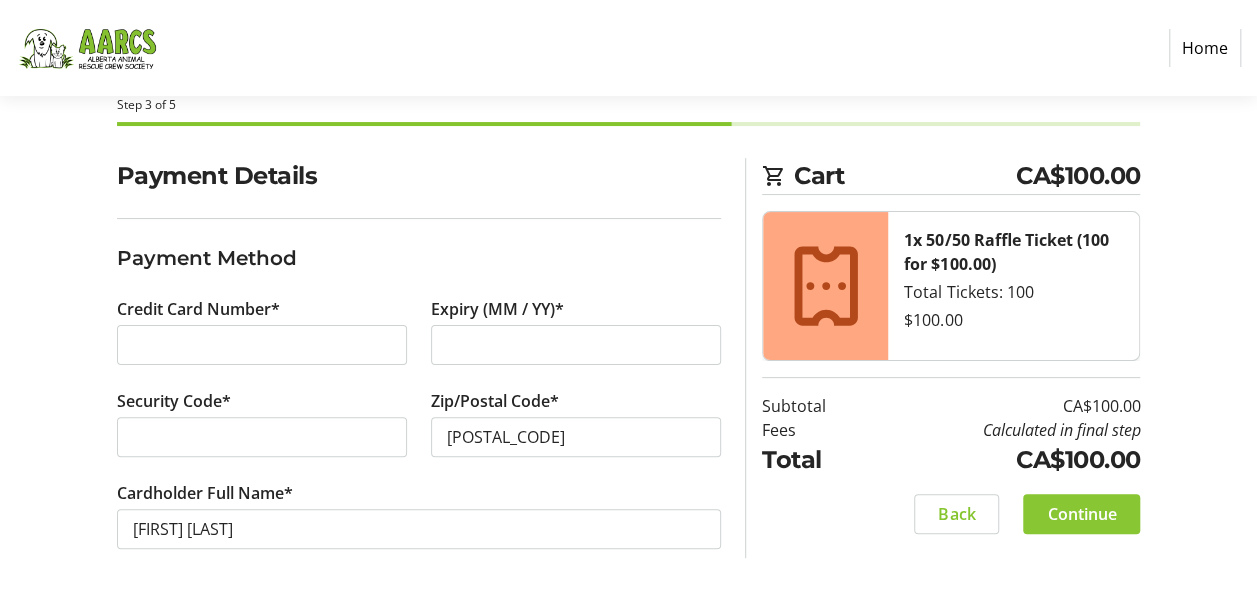 click 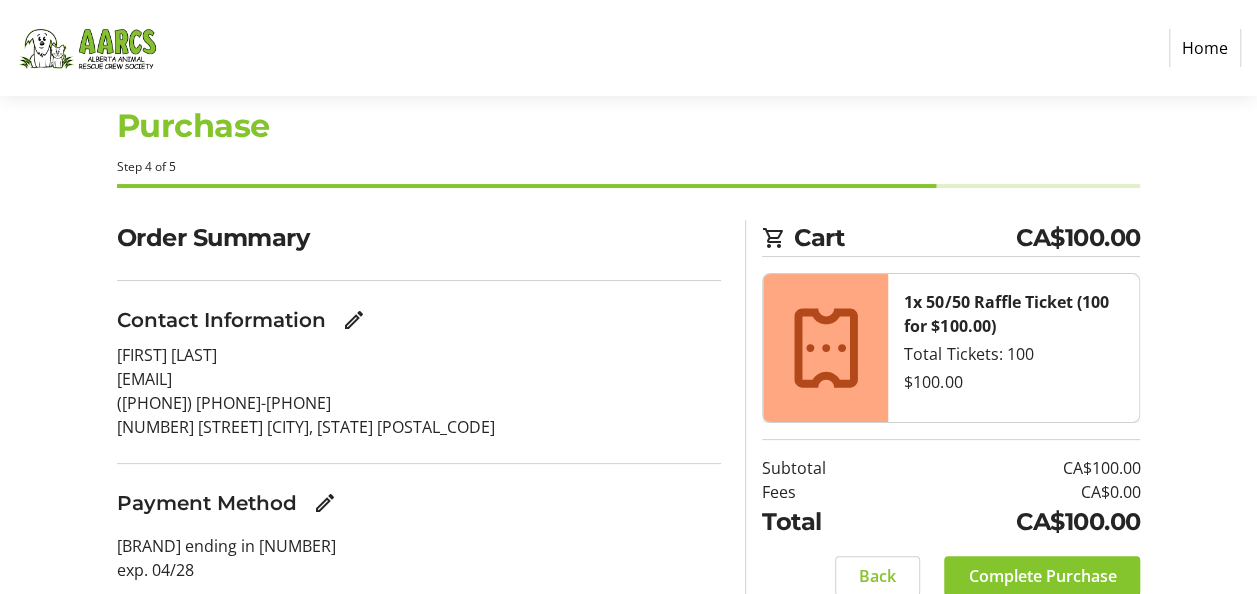 scroll, scrollTop: 0, scrollLeft: 0, axis: both 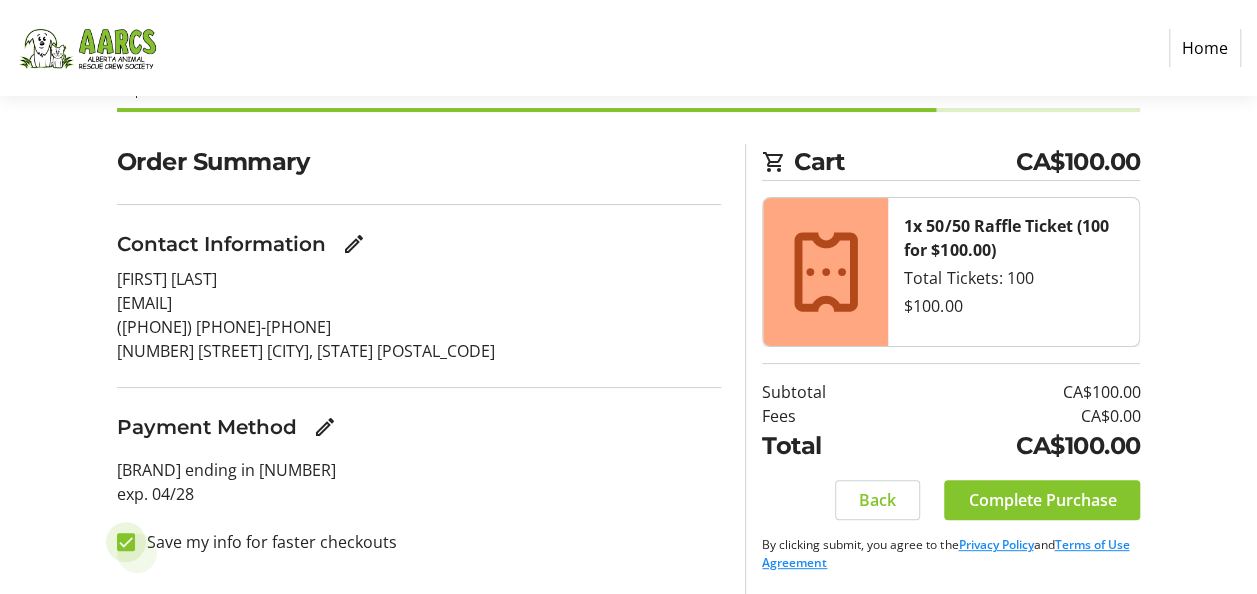 click on "Save my info for faster checkouts" at bounding box center [126, 542] 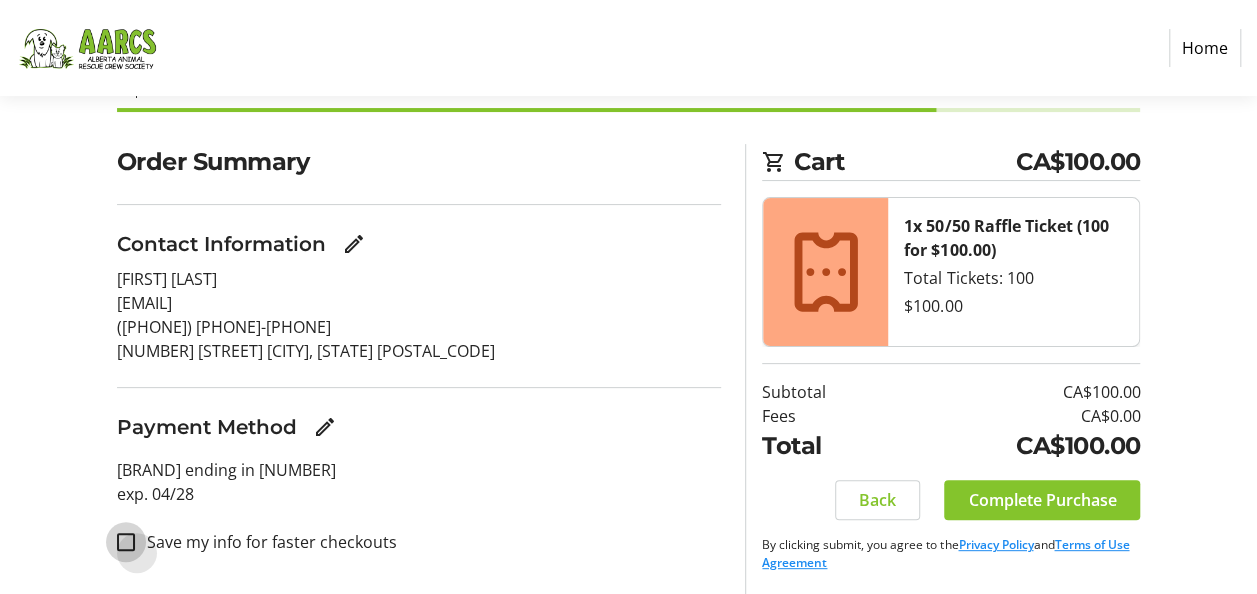 checkbox on "false" 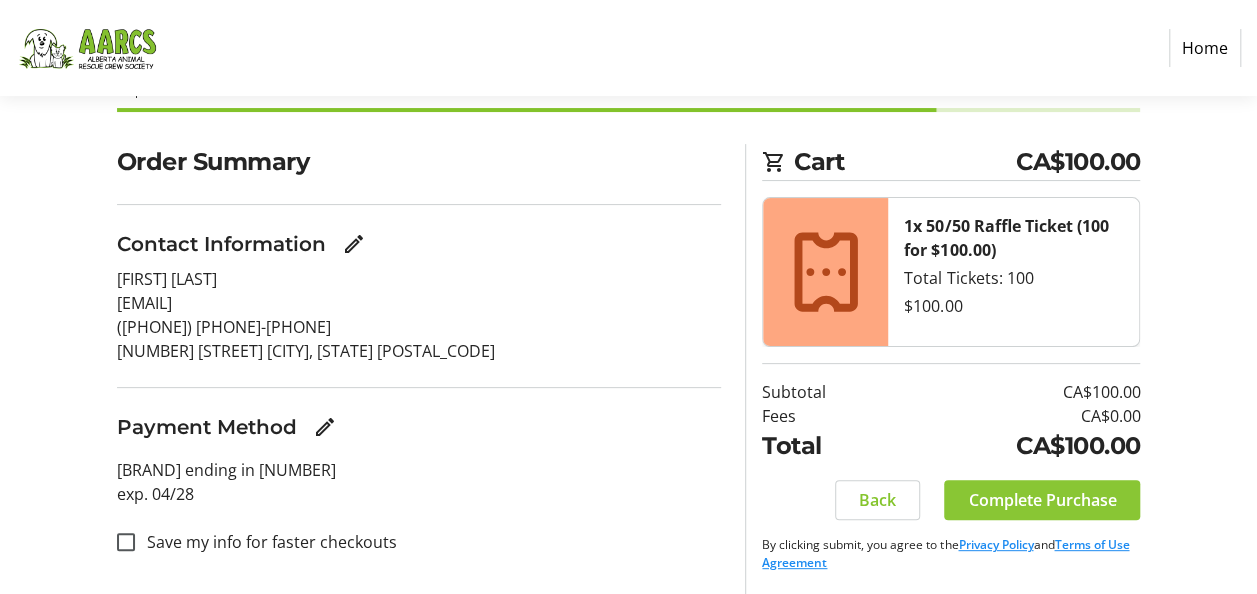 click on "Complete Purchase" 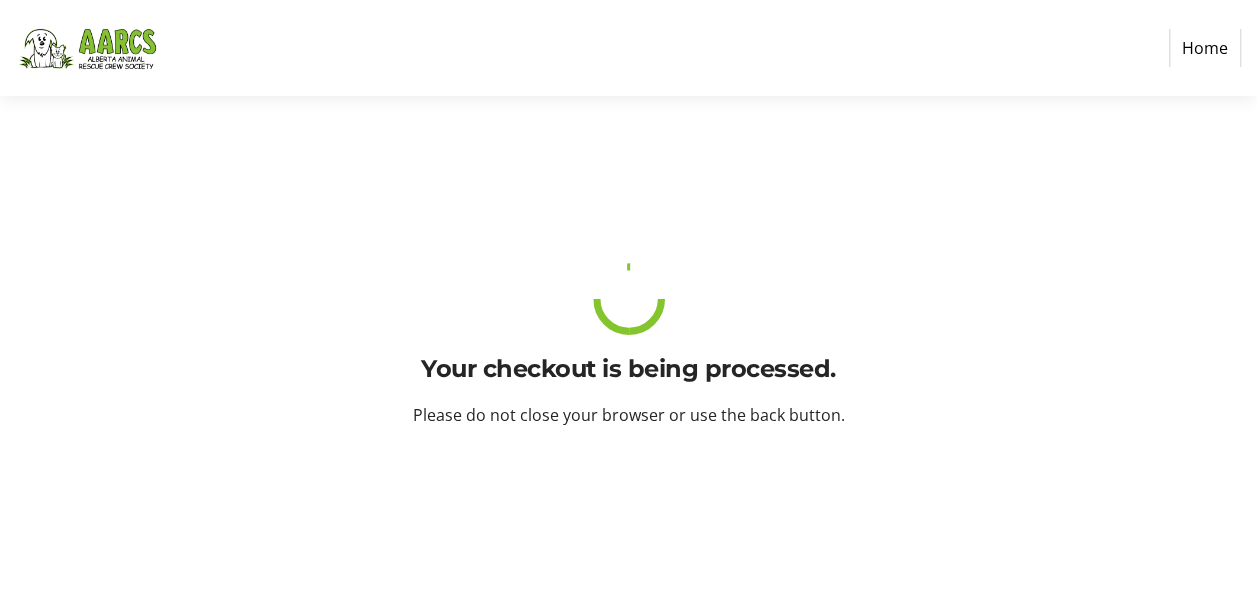 scroll, scrollTop: 0, scrollLeft: 0, axis: both 